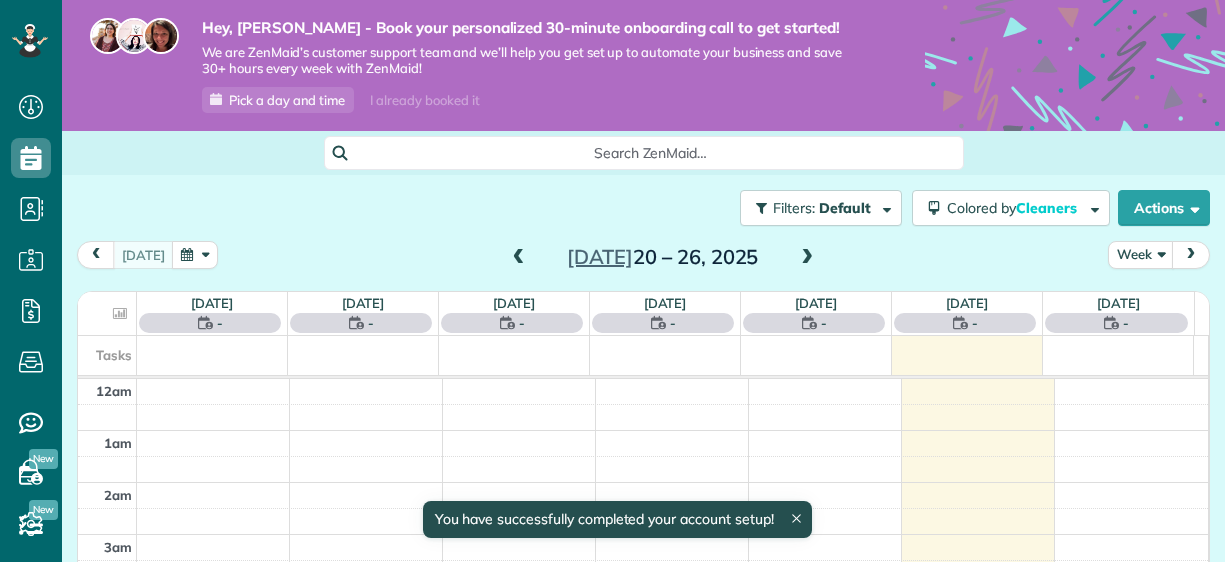 scroll, scrollTop: 0, scrollLeft: 0, axis: both 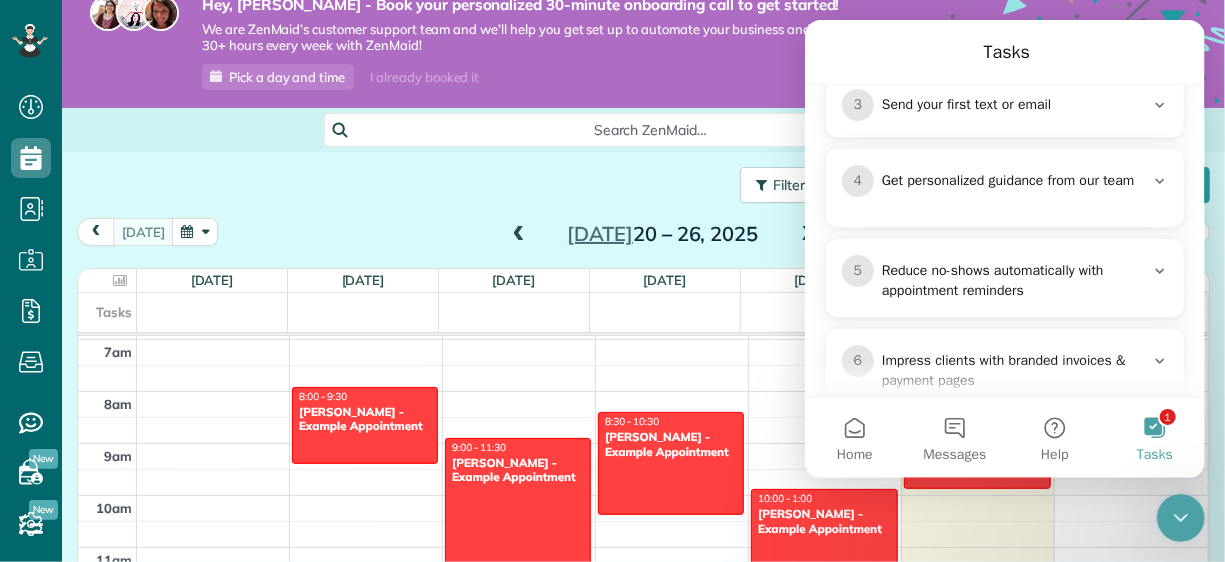 click on "Filters:   Default
Colored by  Cleaners
Color by Cleaner
Color by Team
Color by Status
Color by Recurrence
Color by Paid/Unpaid
Filters  Default
Schedule Changes
Actions
Create Appointment
Create Task
Clock In/Out
Send Work Orders
Print Route Sheets
[DATE] Emails/Texts
View Metrics" at bounding box center (643, 185) 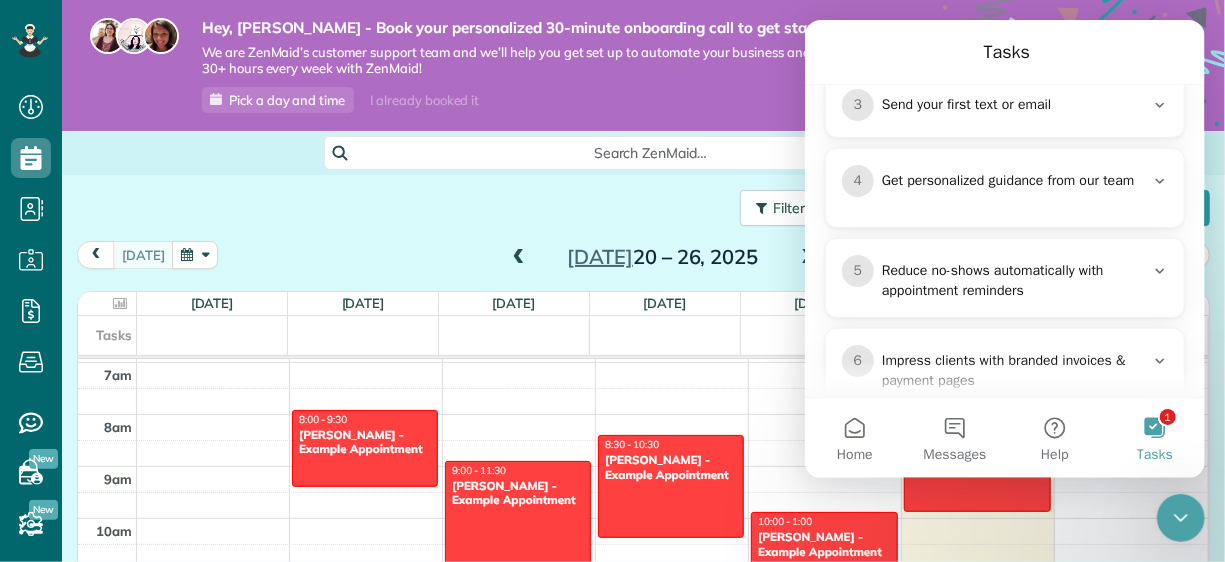 click on "We are ZenMaid’s customer support team and we’ll help you get set up to automate your business and save 30+ hours every week with ZenMaid!" at bounding box center (533, 61) 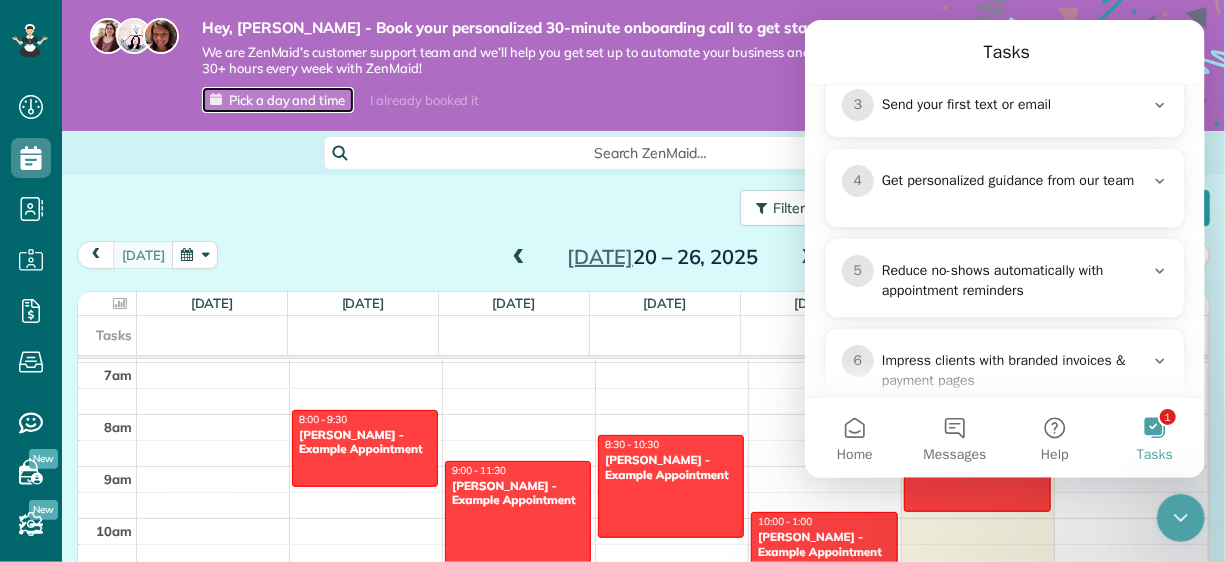 click on "Pick a day and time" at bounding box center [287, 100] 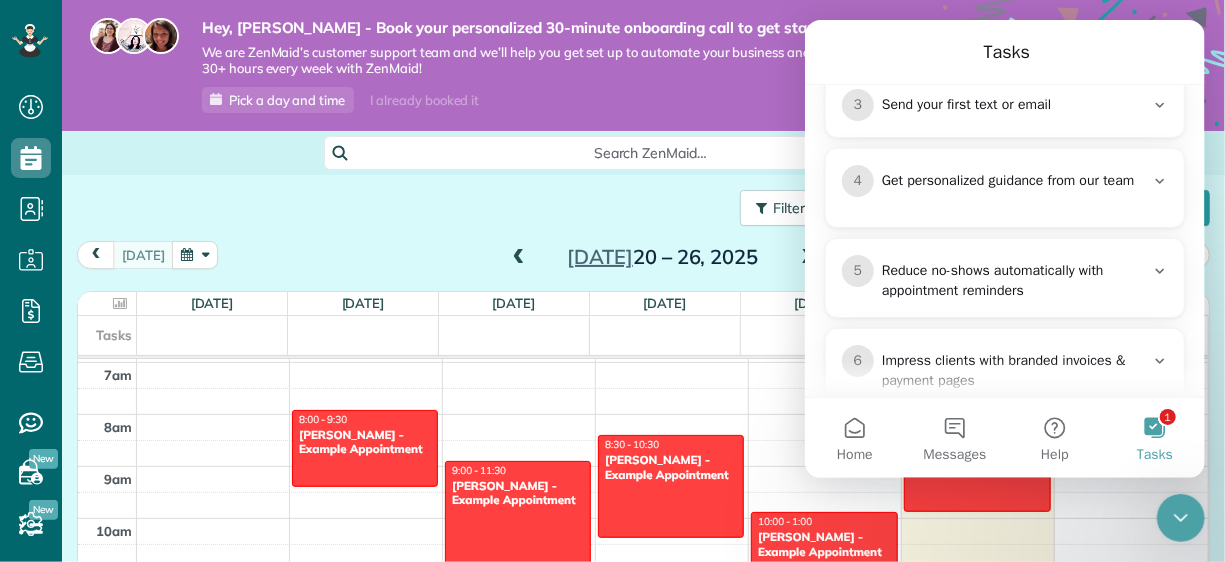 click on "I already booked it" at bounding box center (424, 100) 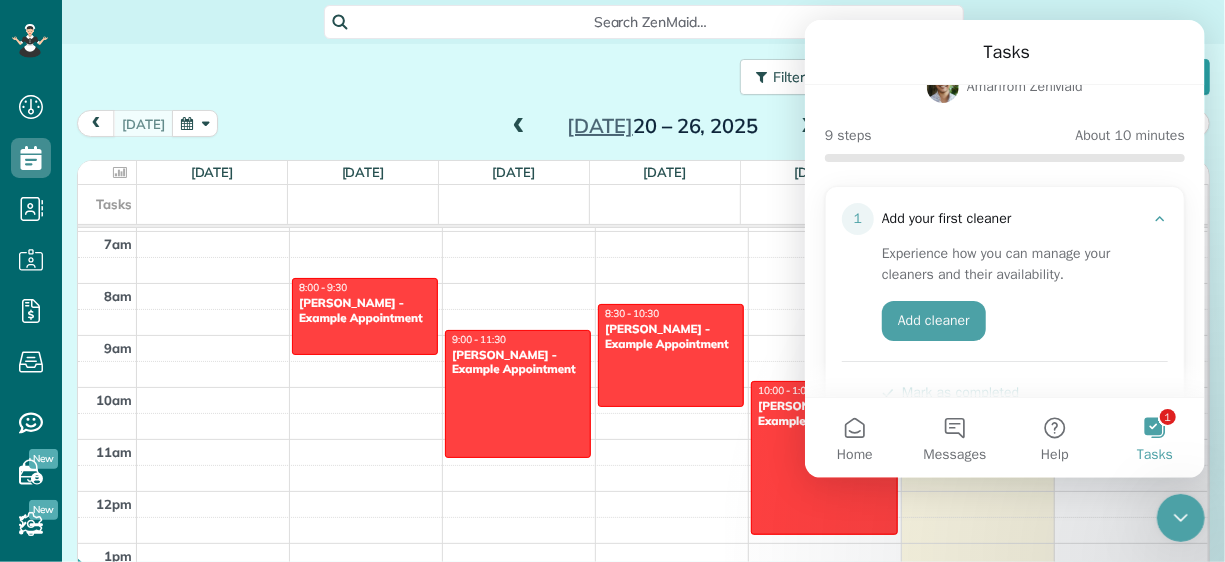 scroll, scrollTop: 88, scrollLeft: 0, axis: vertical 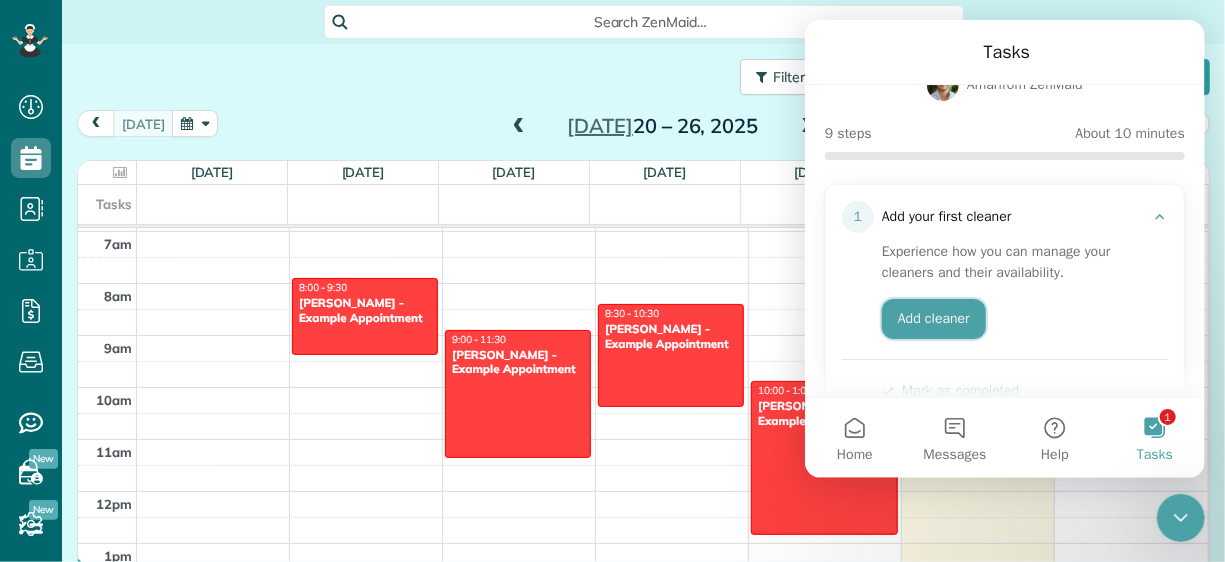 click on "Add cleaner" at bounding box center (933, 319) 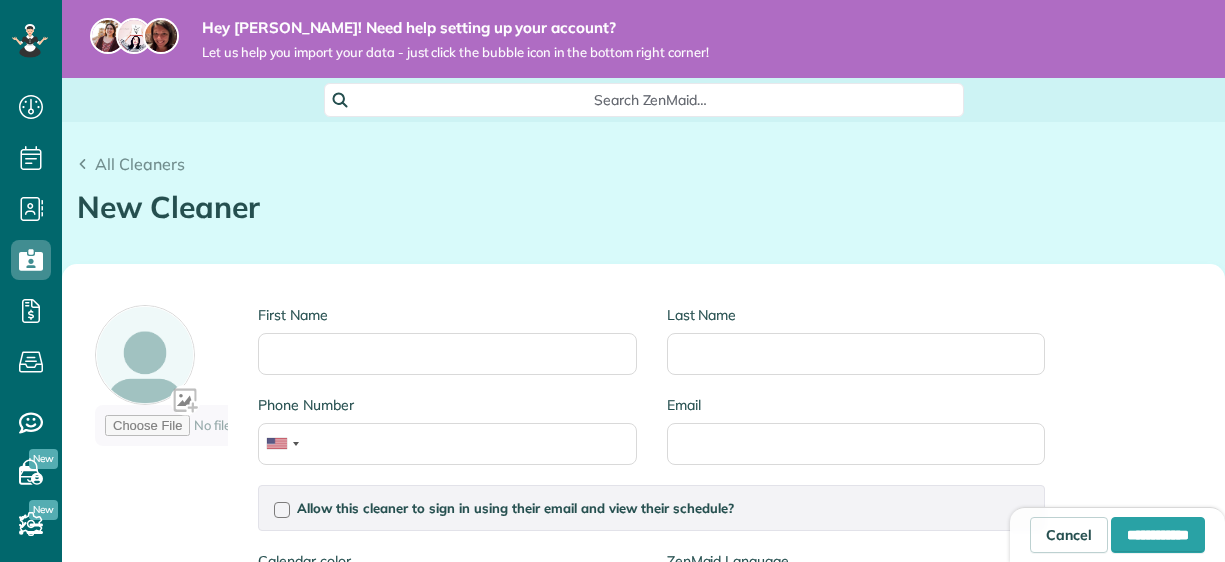 scroll, scrollTop: 0, scrollLeft: 0, axis: both 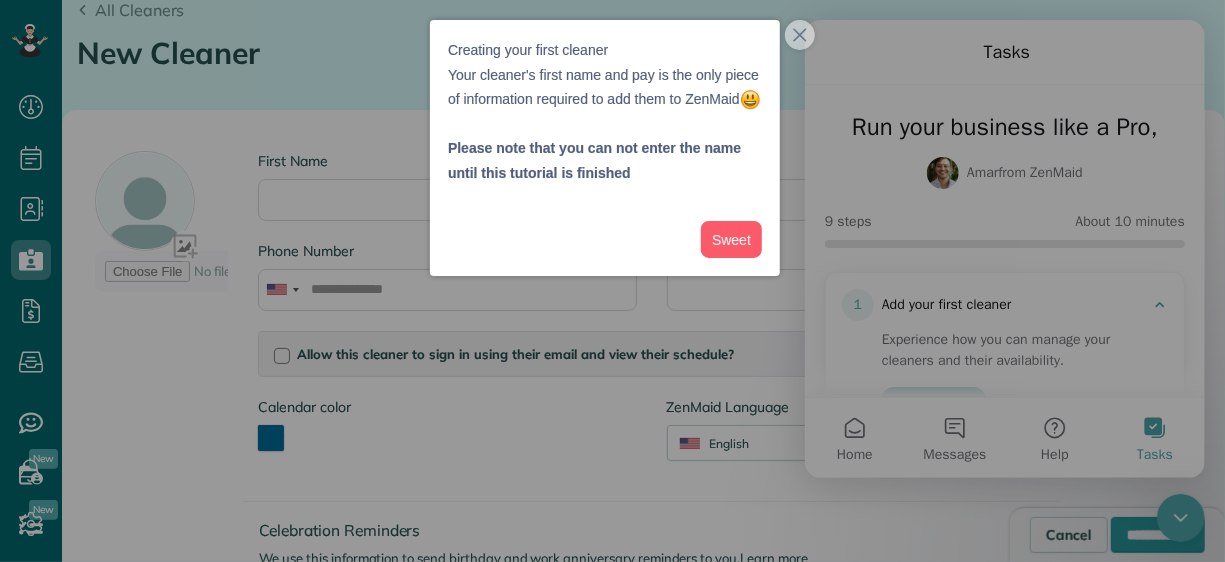 click at bounding box center [612, 281] 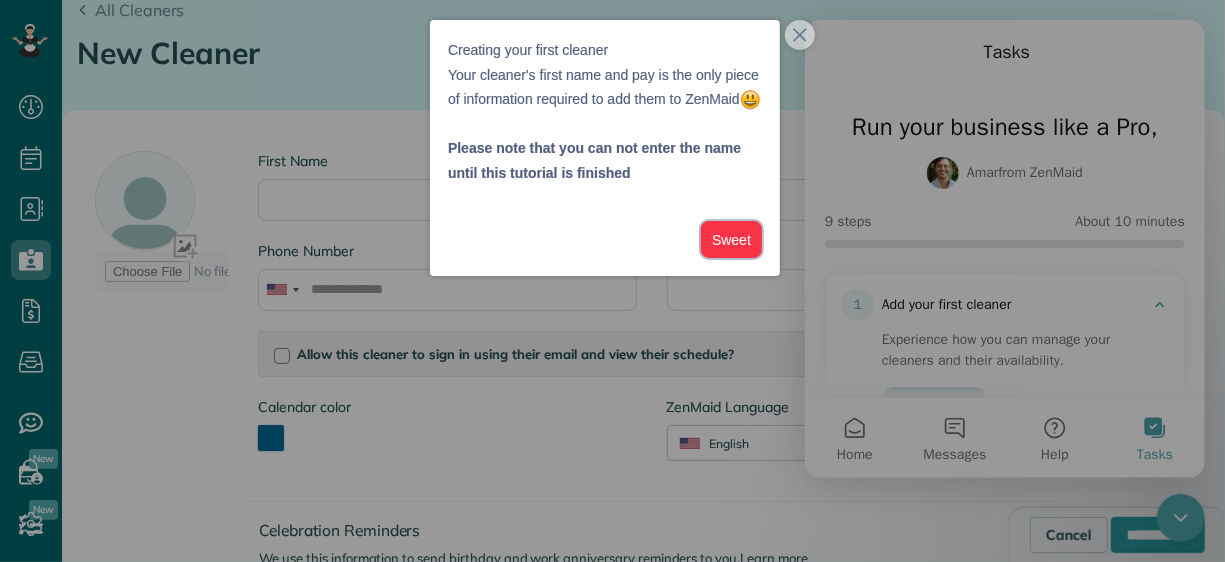 click on "Sweet" at bounding box center (731, 239) 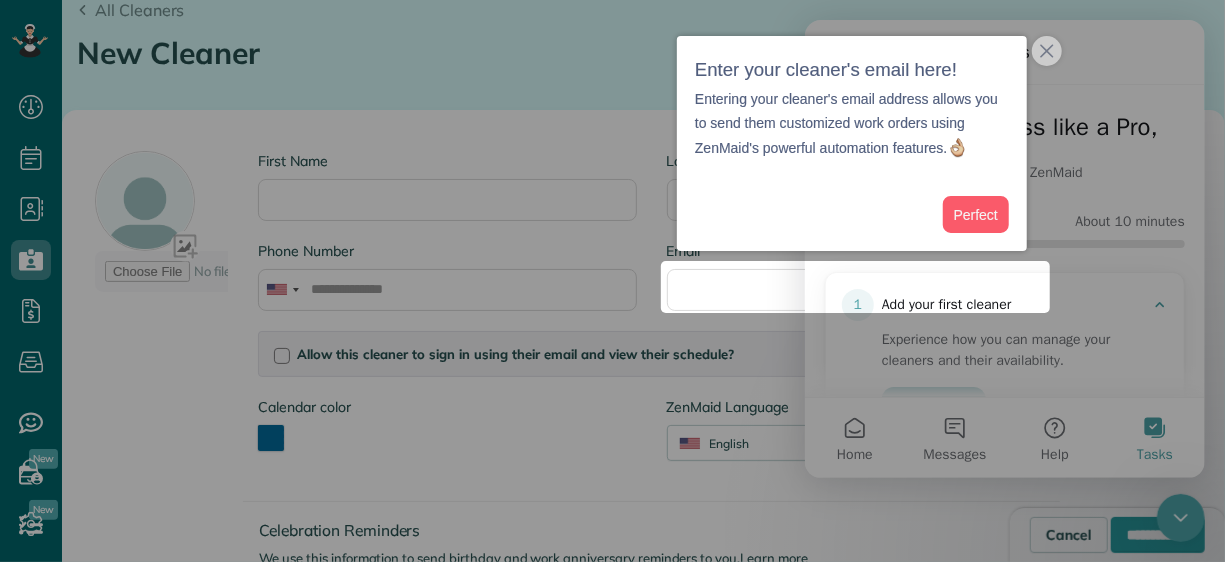 scroll, scrollTop: 162, scrollLeft: 0, axis: vertical 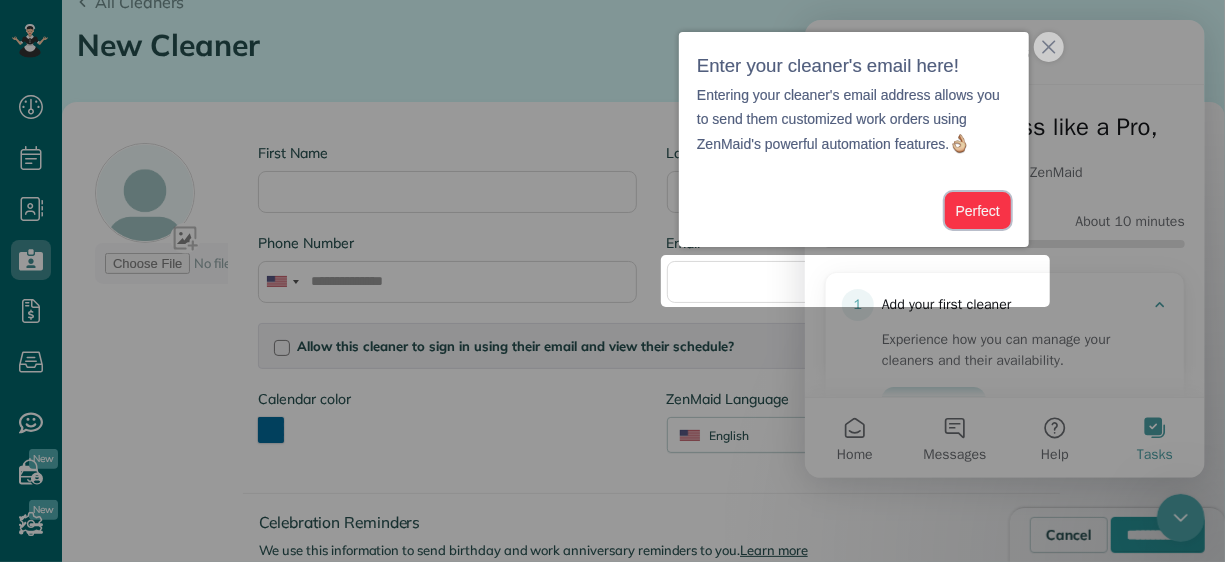 click on "Perfect" at bounding box center (978, 210) 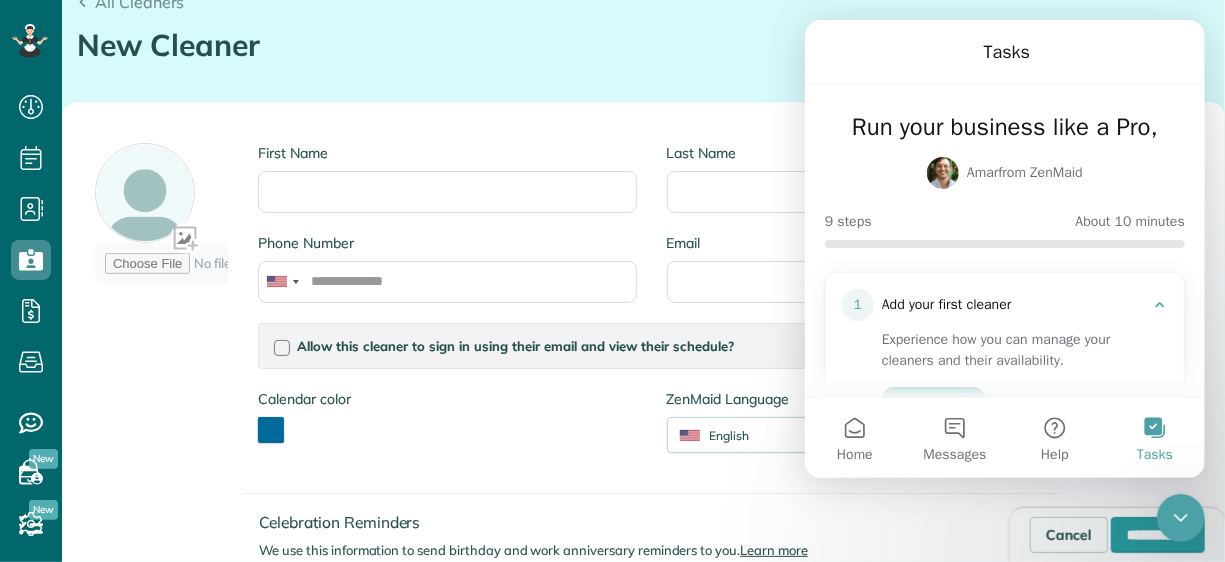 click on "First Name" at bounding box center (447, 178) 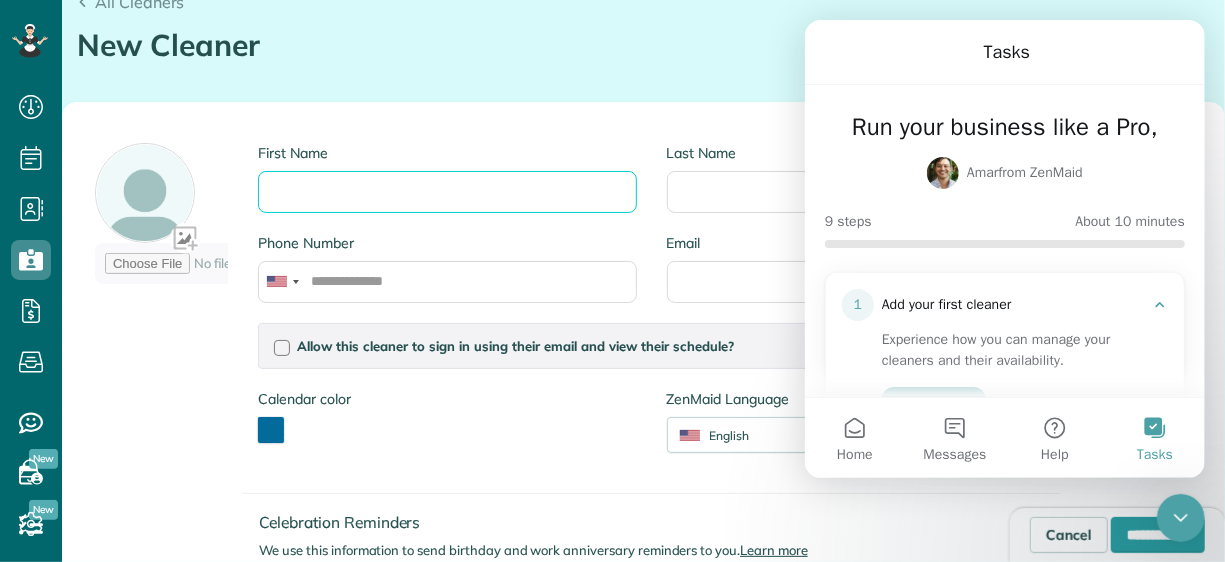 click on "First Name" at bounding box center (447, 192) 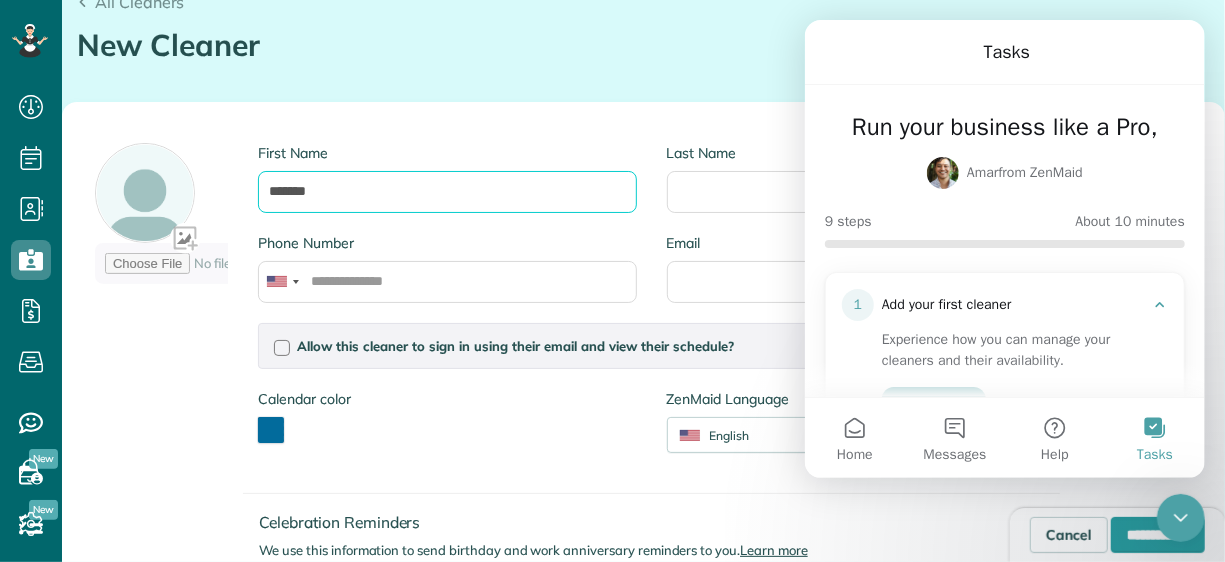 type on "*******" 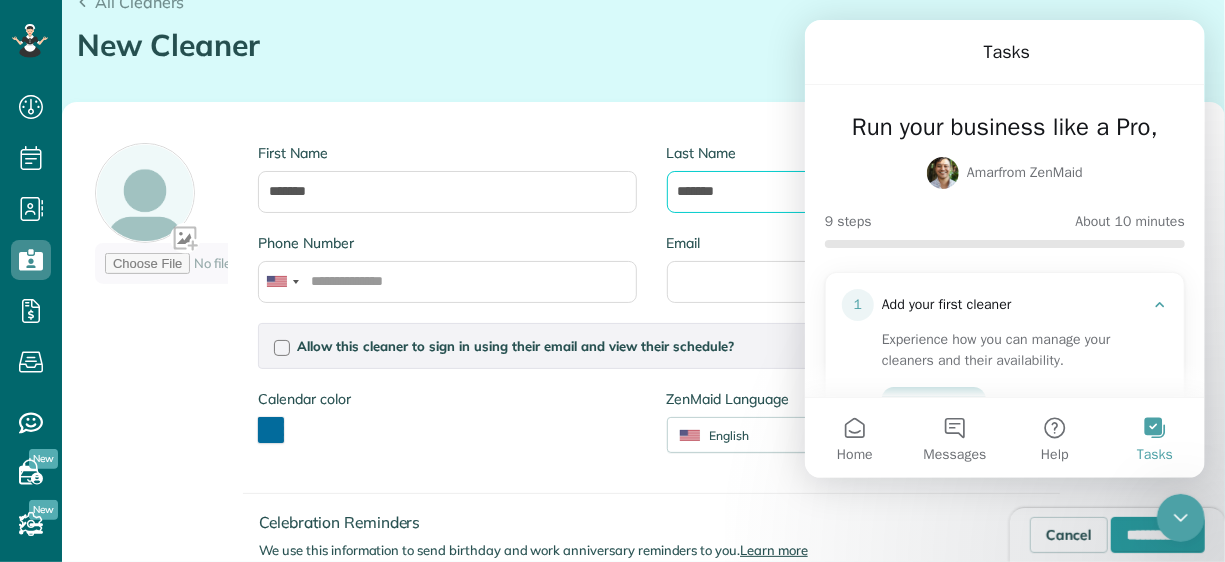 type on "*******" 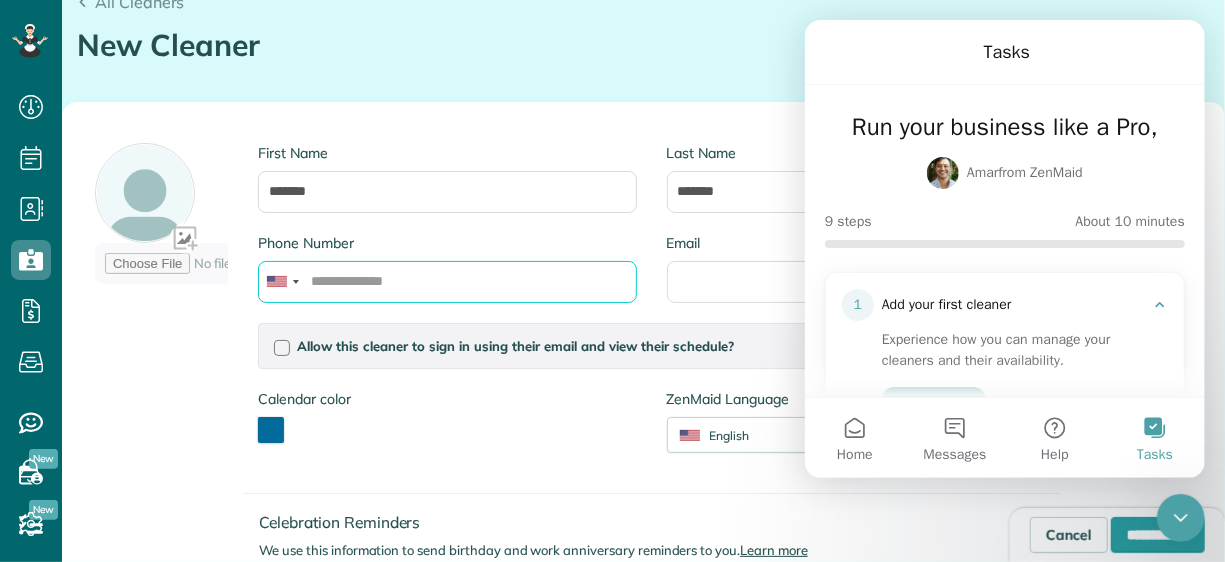 click on "Phone Number" at bounding box center (447, 282) 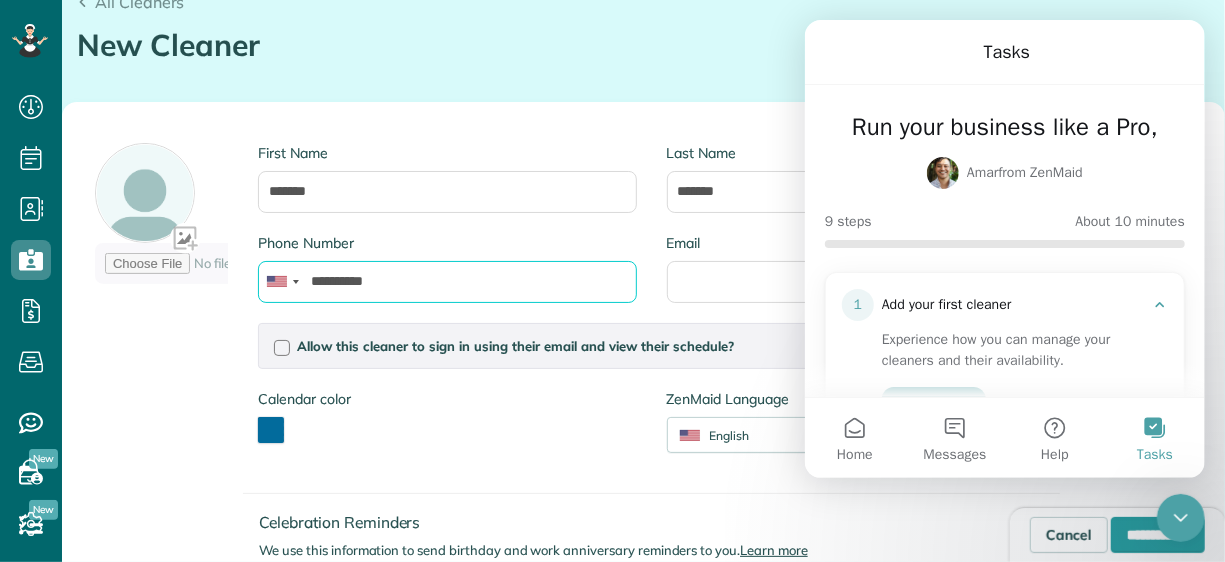 type on "**********" 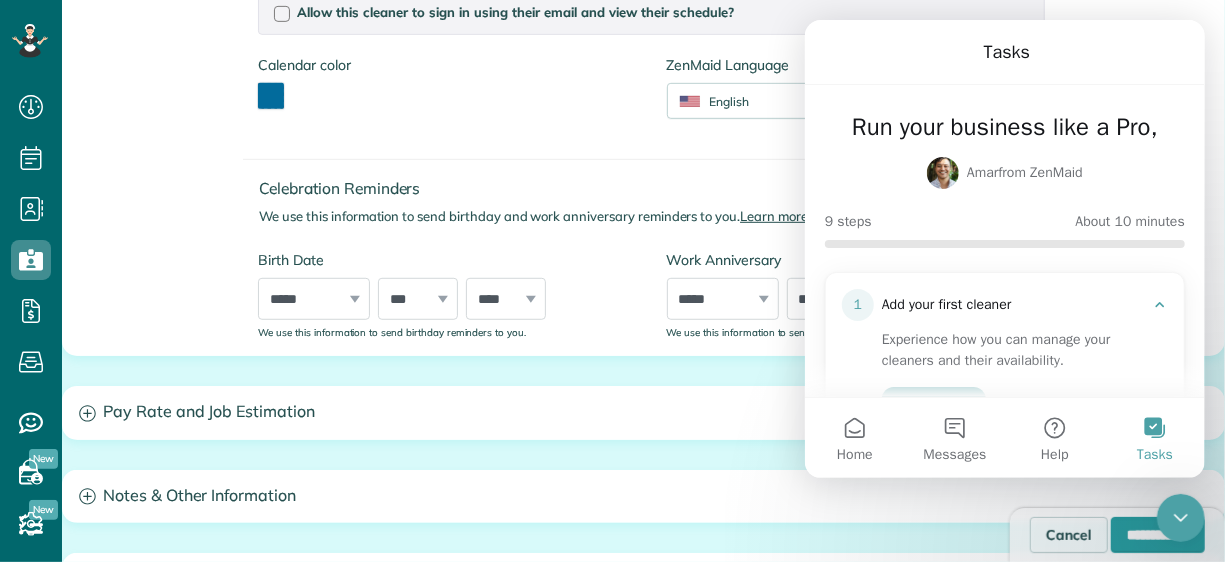 scroll, scrollTop: 487, scrollLeft: 0, axis: vertical 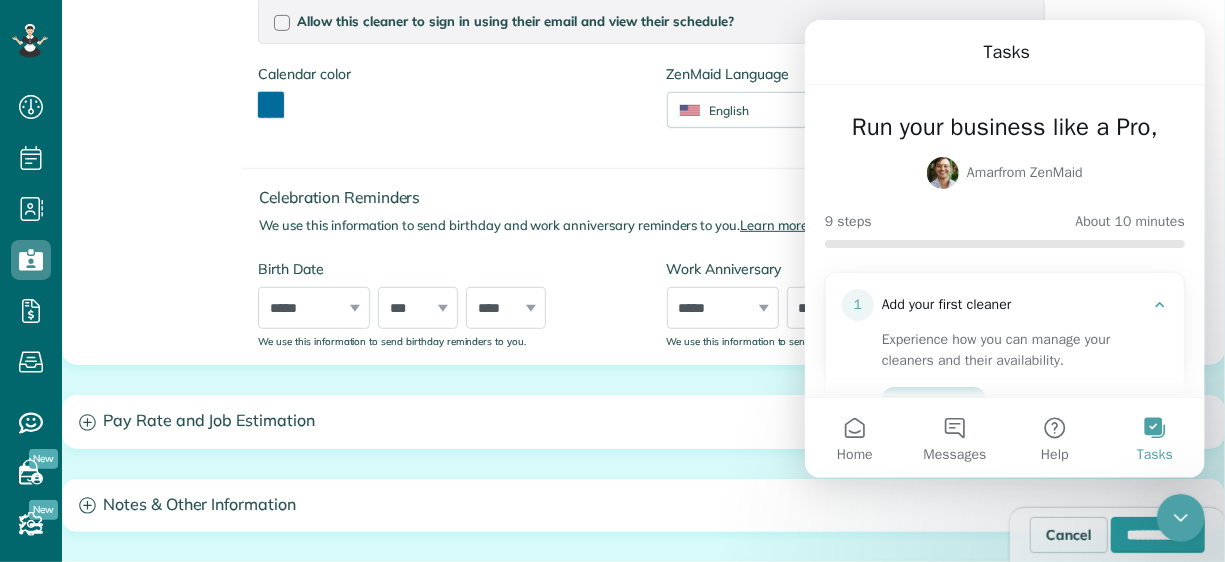 type on "**********" 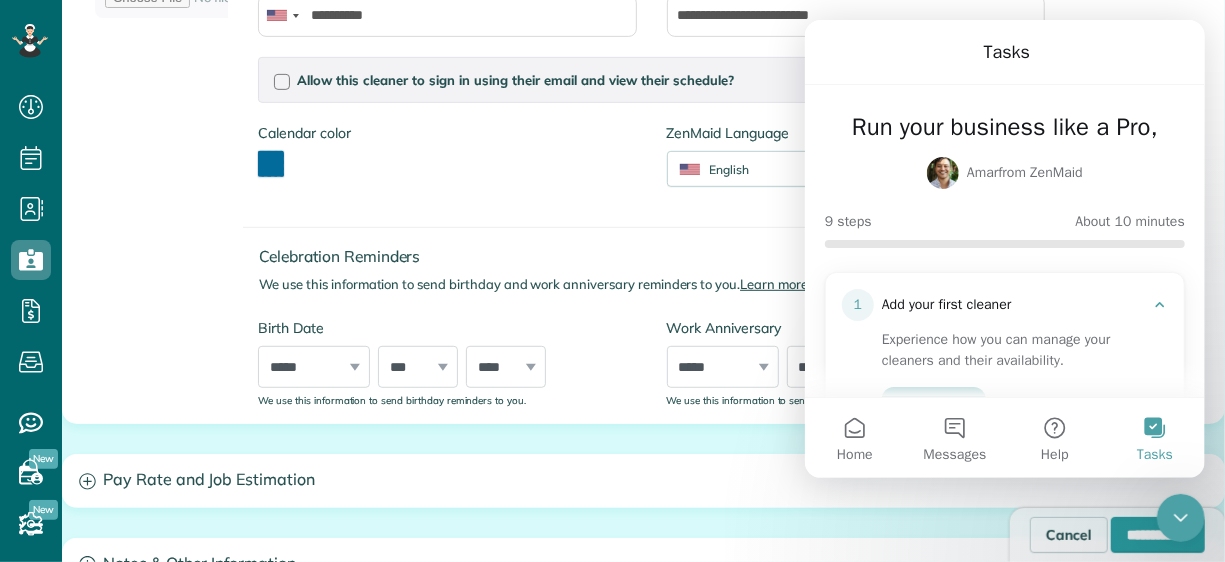 scroll, scrollTop: 427, scrollLeft: 0, axis: vertical 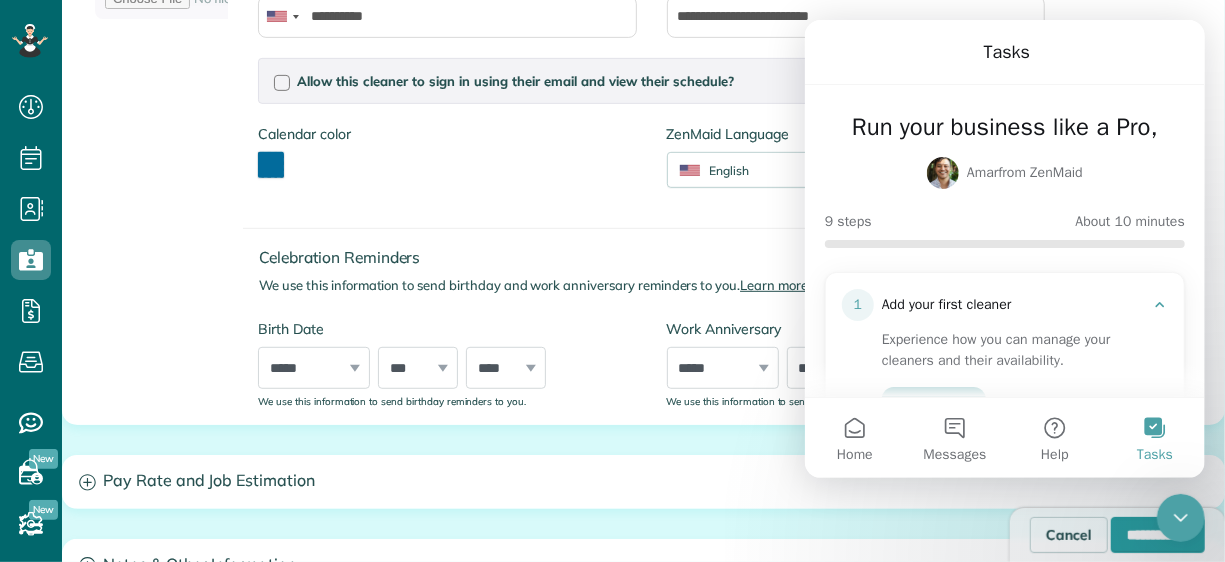 click on "Allow this cleaner to sign in using their email and view their schedule?
Password
Password Confirmation
Password Password should contain letters and numbers only and be at least 8 characters long
Password Confirmation
Is this cleaner an office manager? Office managers can create, view, and edit customers, appointments, and cleaners
Is this cleaner a contractor?
Allow this cleaner to log their time in the system? If you enable this option, this cleaner will be able to log their time in and time out when they sign in, saving you time on payroll and time tracking" at bounding box center (651, 81) 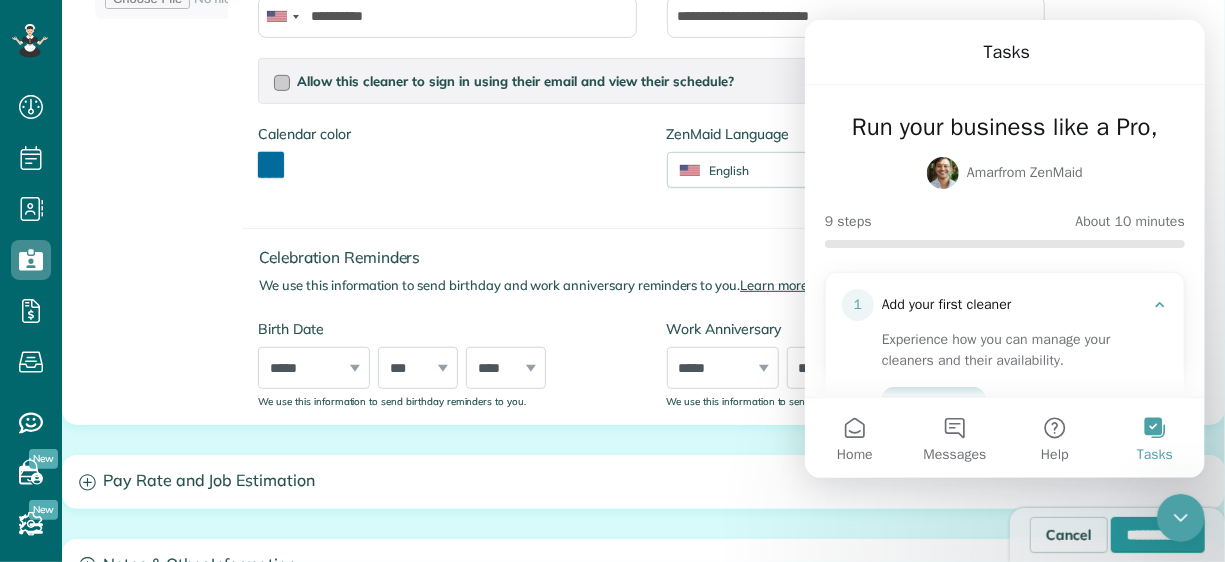 click on "Allow this cleaner to sign in using their email and view their schedule?" at bounding box center [651, 81] 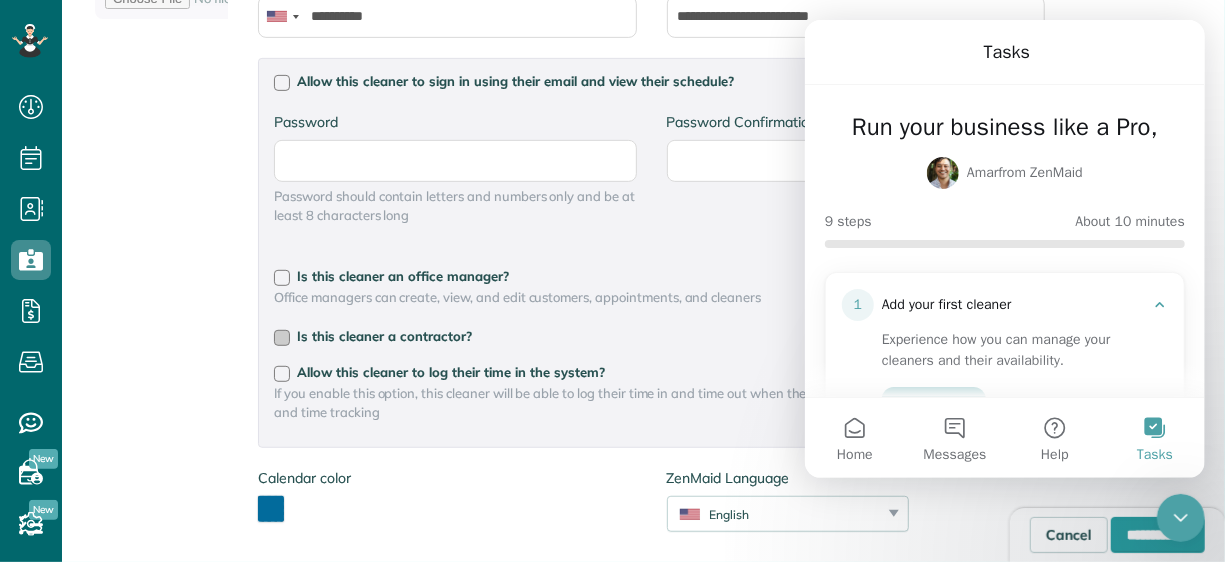 click on "Is this cleaner a contractor?" at bounding box center [384, 336] 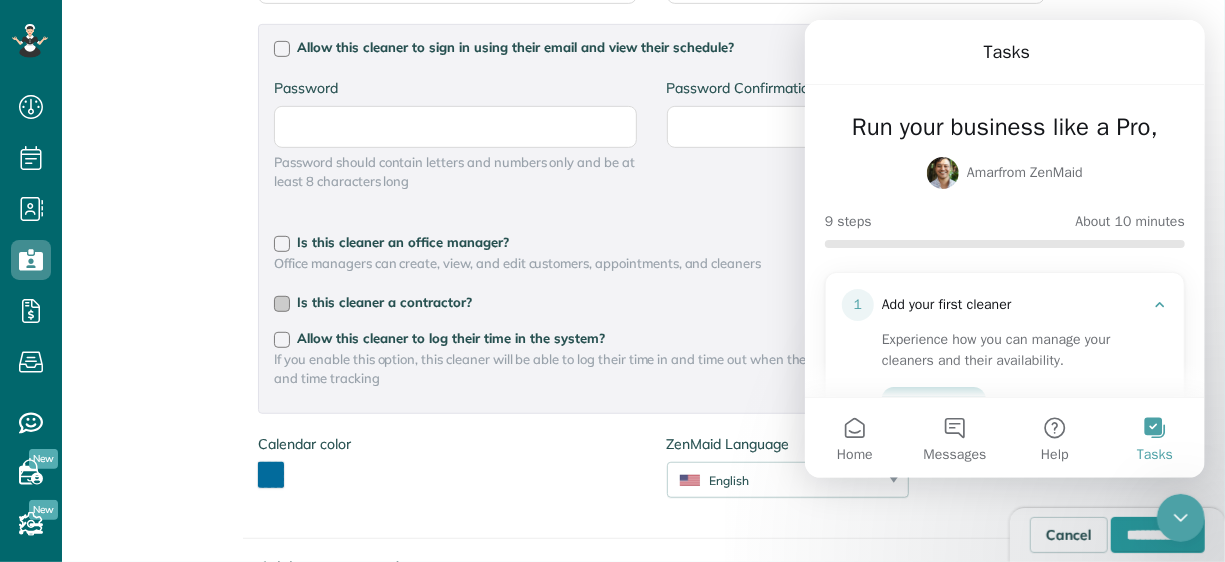 scroll, scrollTop: 462, scrollLeft: 0, axis: vertical 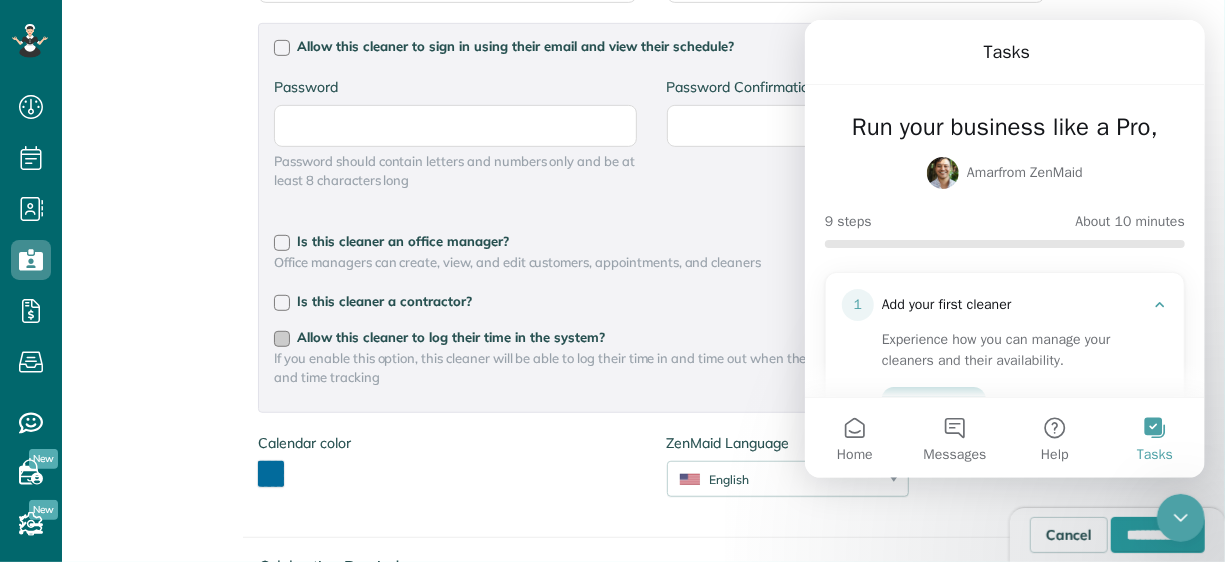 click on "Allow this cleaner to log their time in the system?" at bounding box center [451, 337] 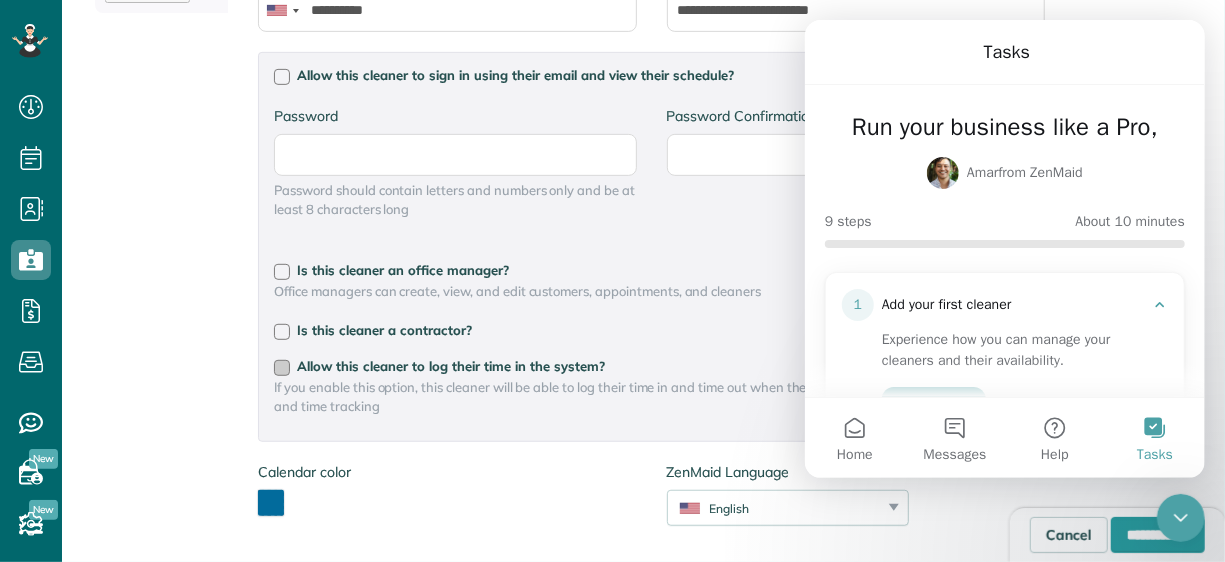 scroll, scrollTop: 402, scrollLeft: 0, axis: vertical 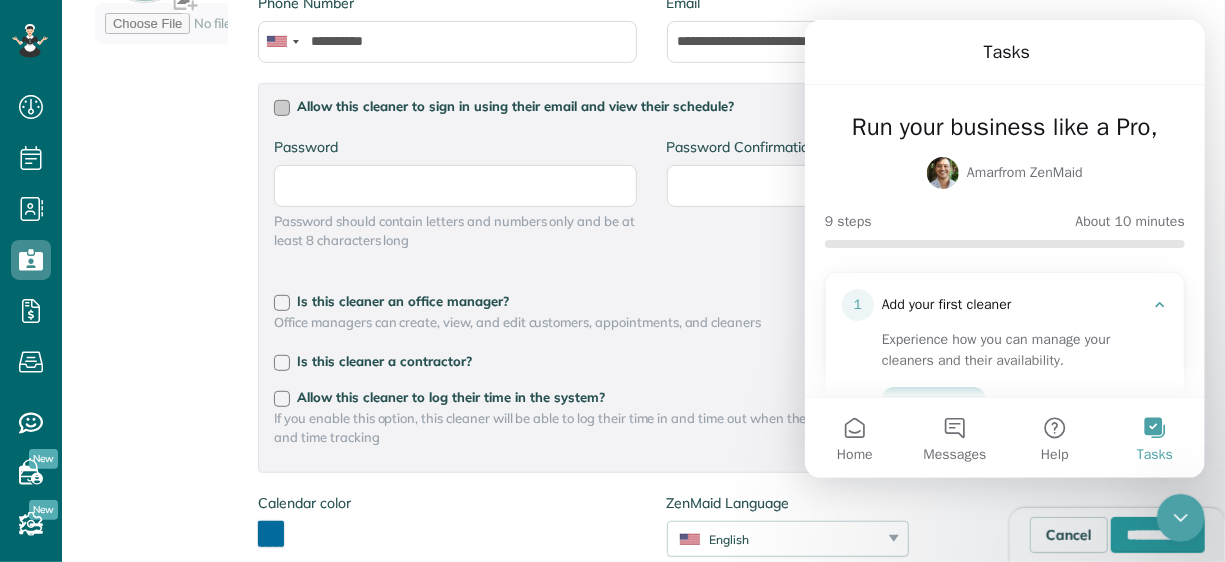 click on "Allow this cleaner to sign in using their email and view their schedule?" at bounding box center [515, 106] 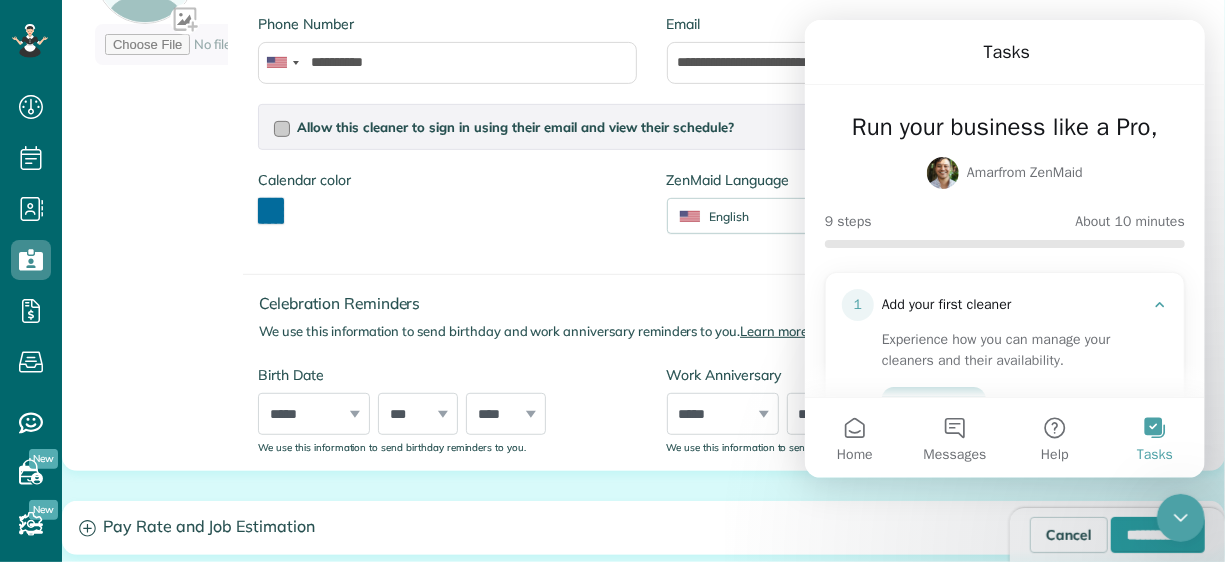 scroll, scrollTop: 380, scrollLeft: 0, axis: vertical 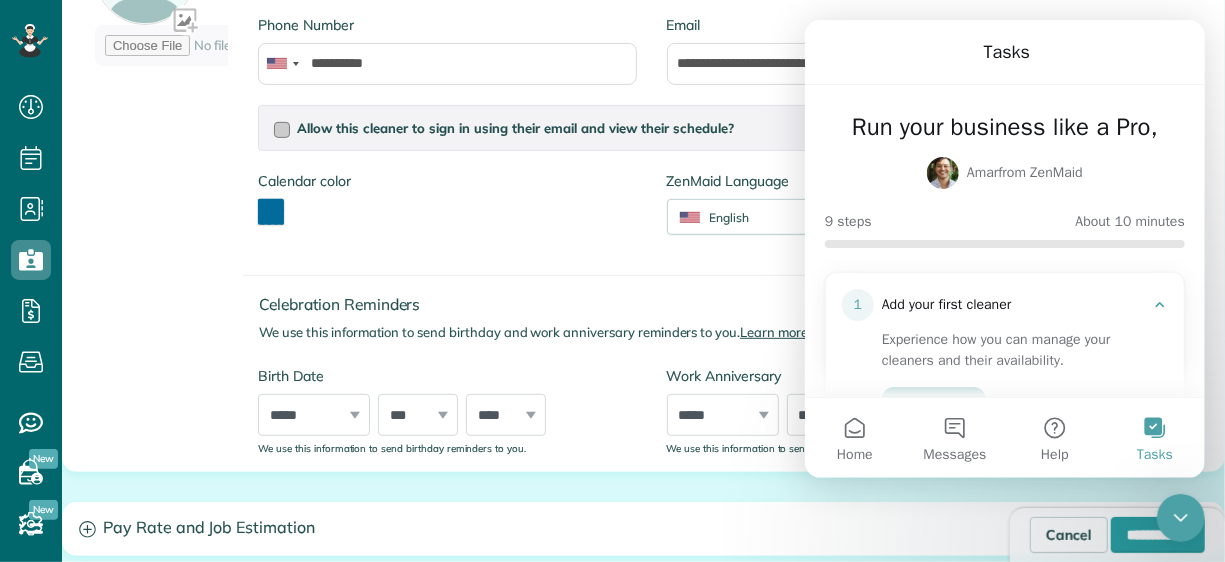click on "Allow this cleaner to sign in using their email and view their schedule?" at bounding box center (515, 128) 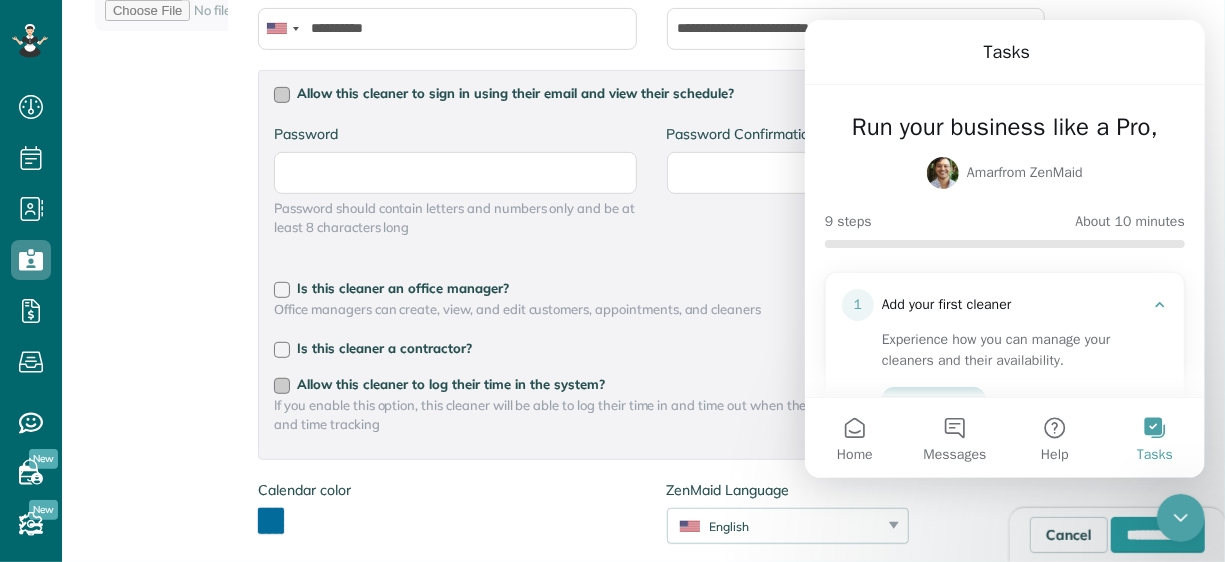 scroll, scrollTop: 416, scrollLeft: 0, axis: vertical 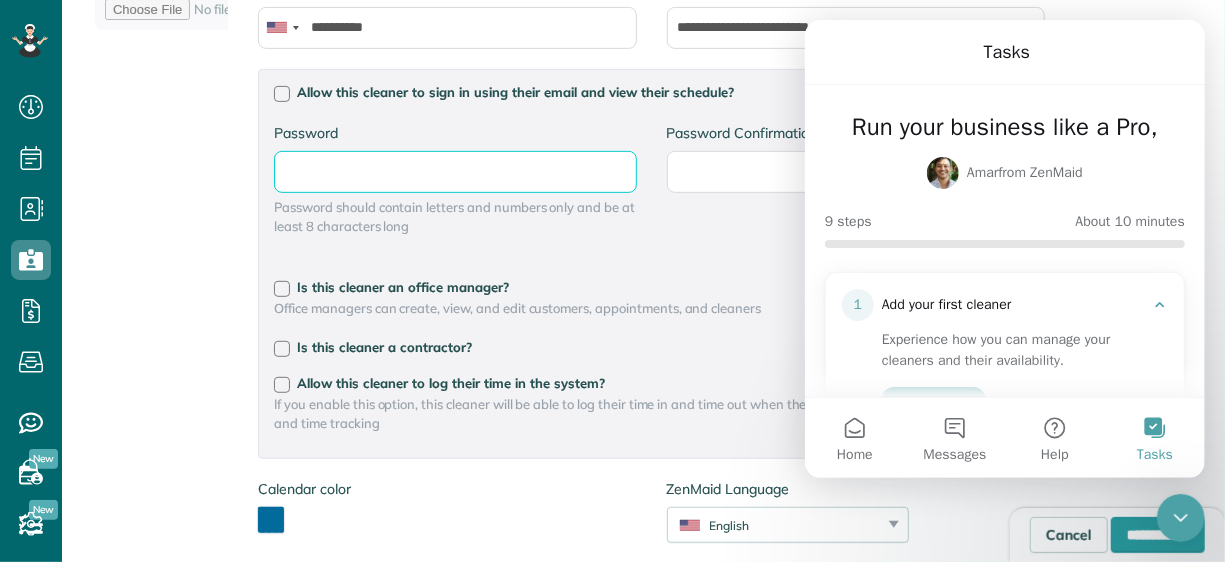 click on "Password" at bounding box center [0, 0] 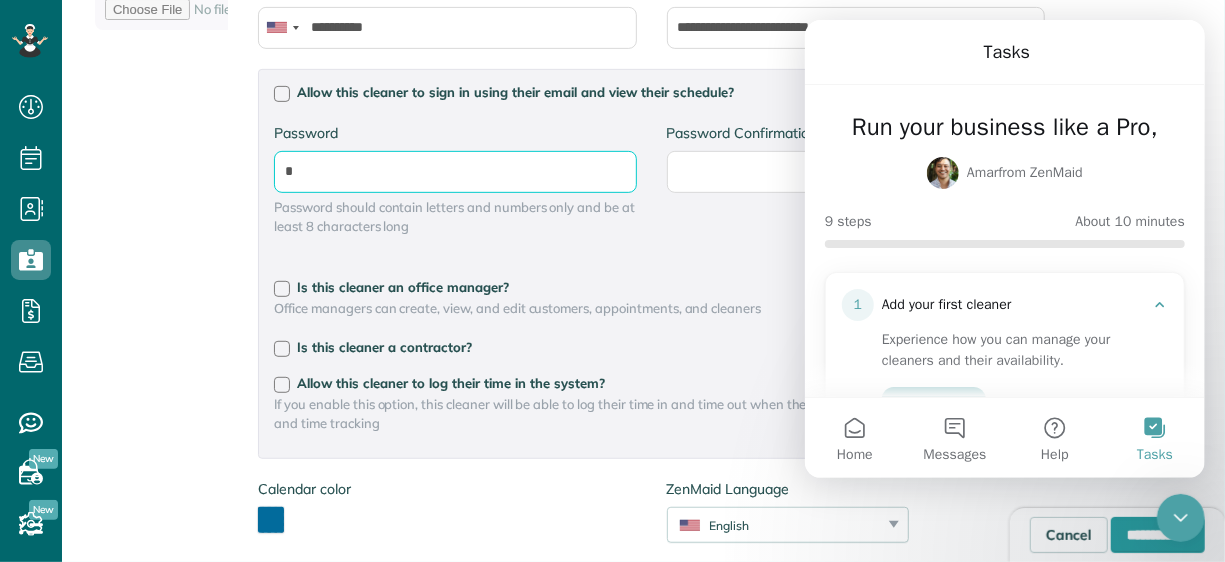 type on "*" 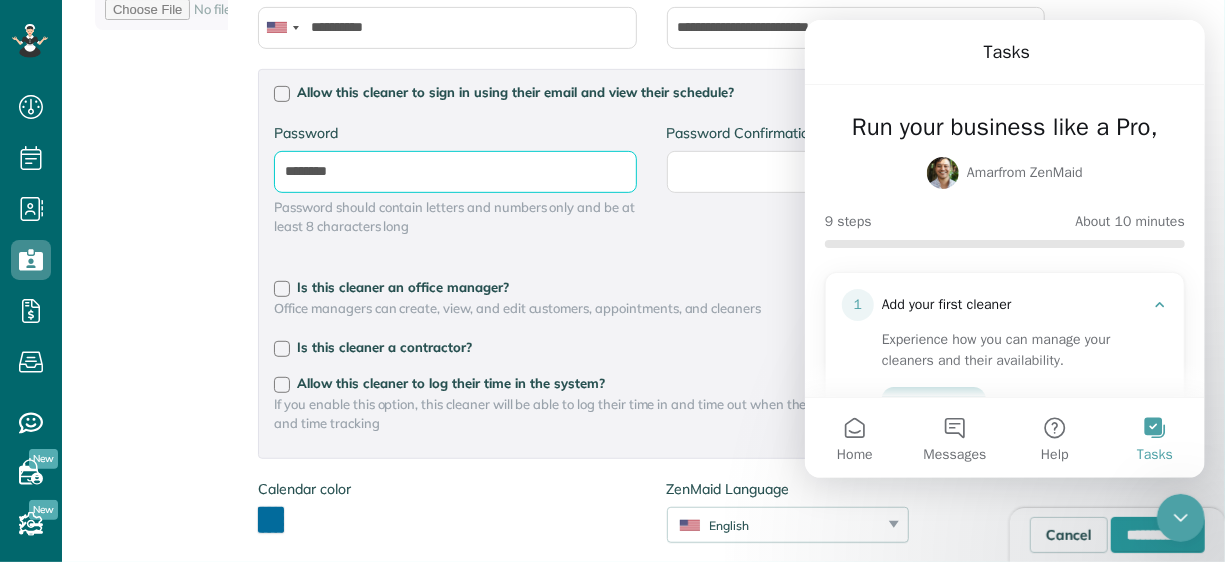 type on "********" 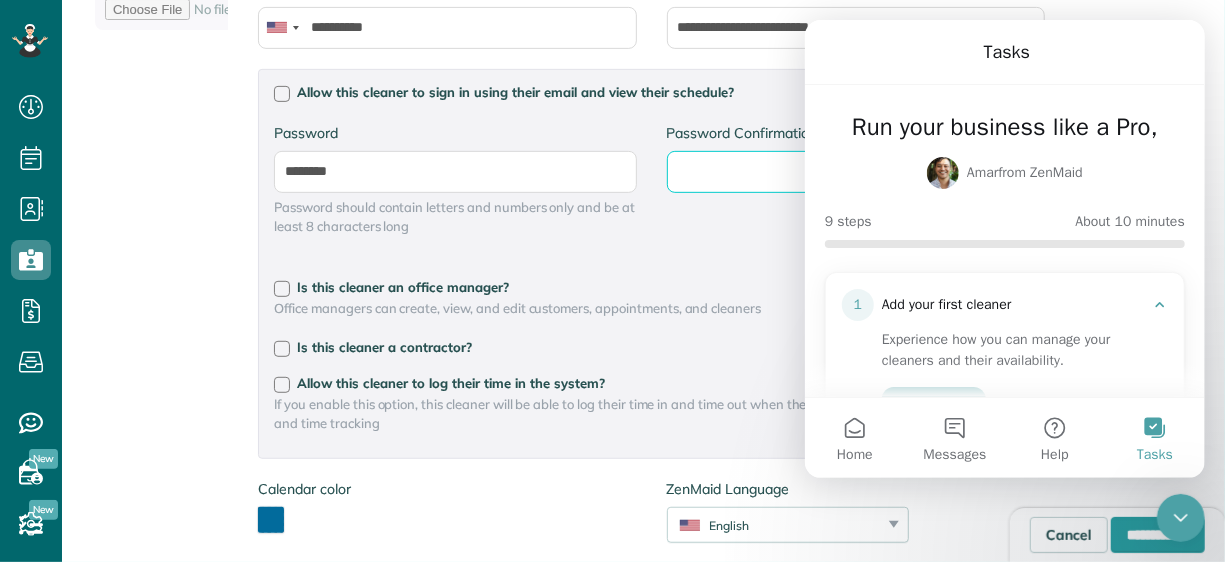 click on "Password Confirmation" at bounding box center [0, 0] 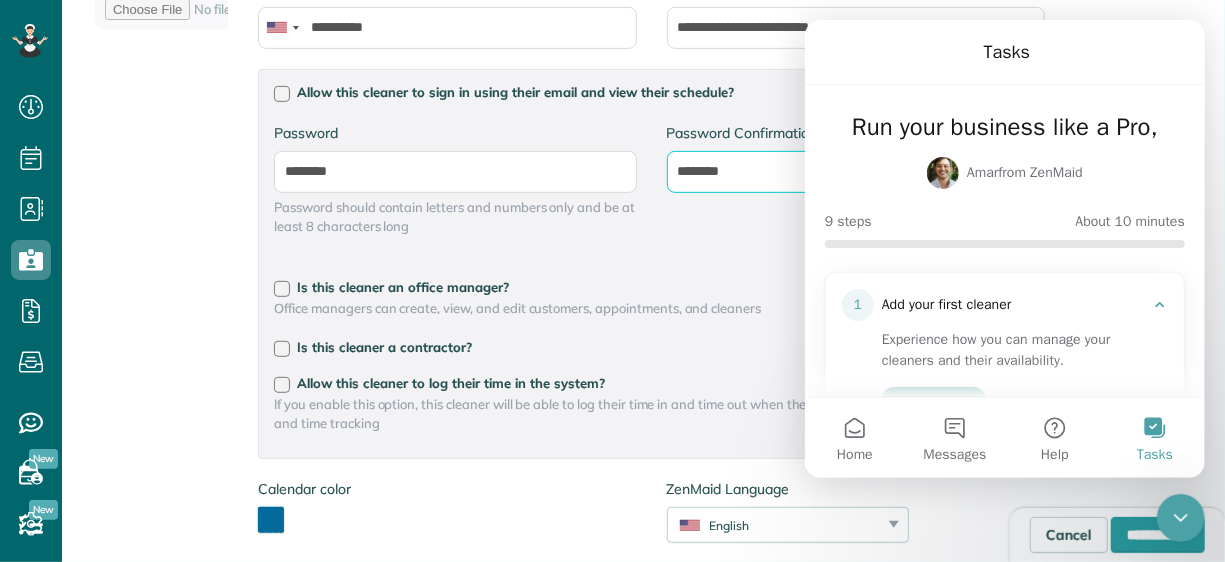 drag, startPoint x: 747, startPoint y: 174, endPoint x: 673, endPoint y: 172, distance: 74.02702 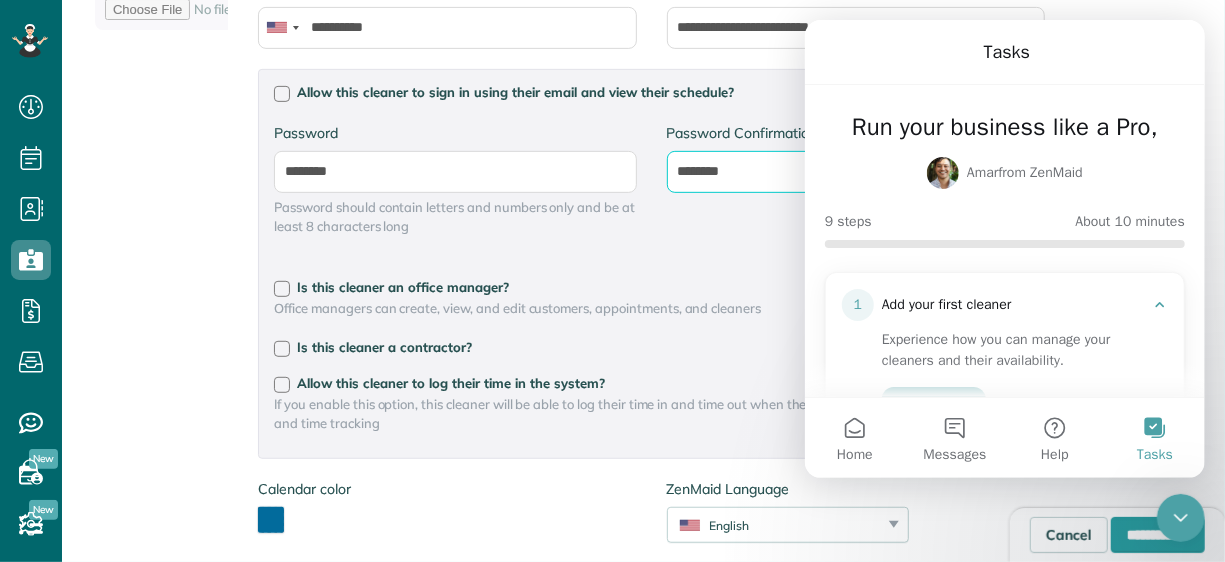 type on "********" 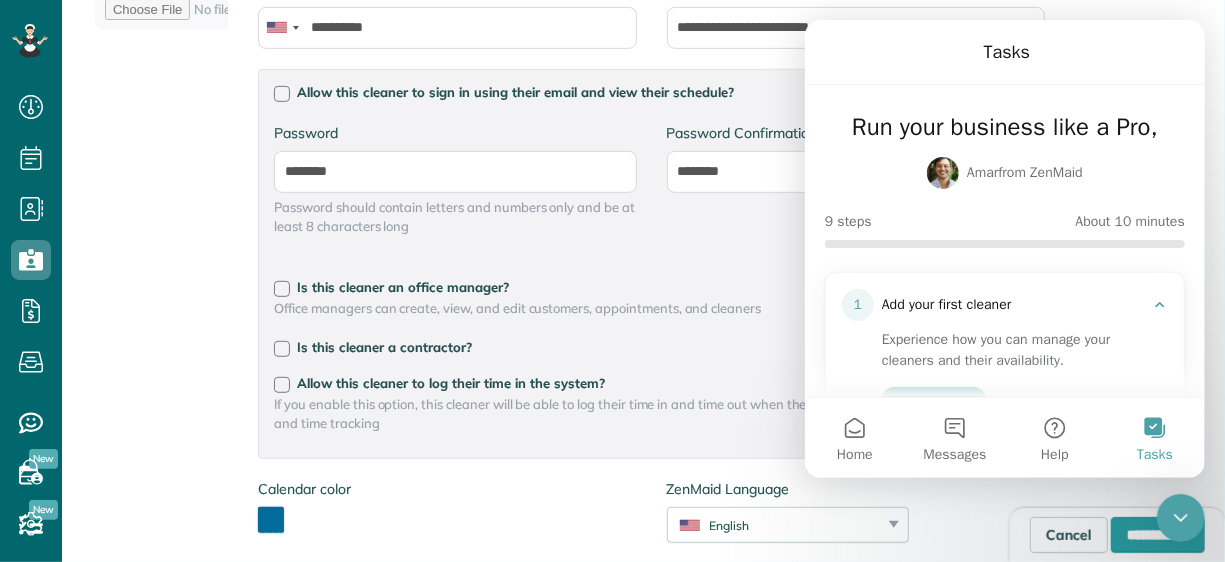 click on "Calendar color
*******" at bounding box center [447, 516] 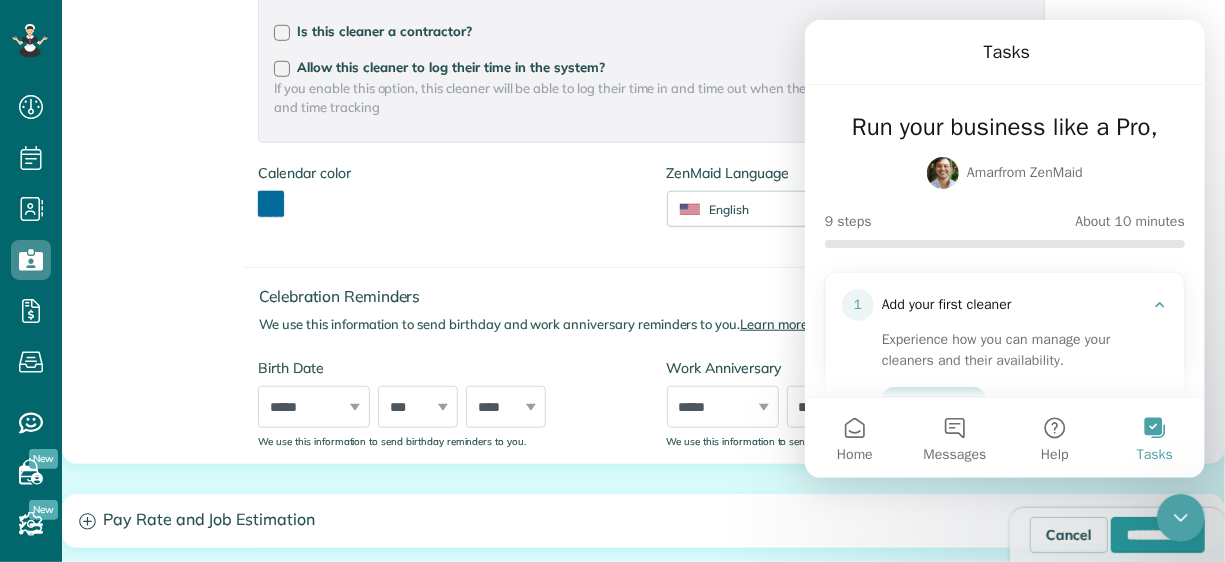 scroll, scrollTop: 733, scrollLeft: 0, axis: vertical 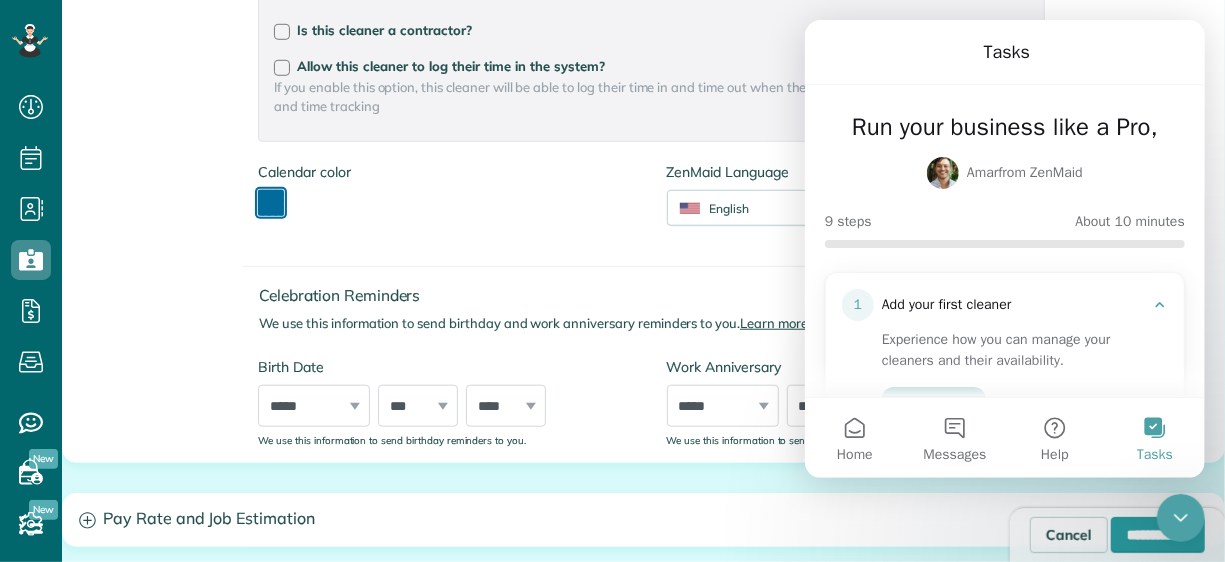 click at bounding box center (271, 203) 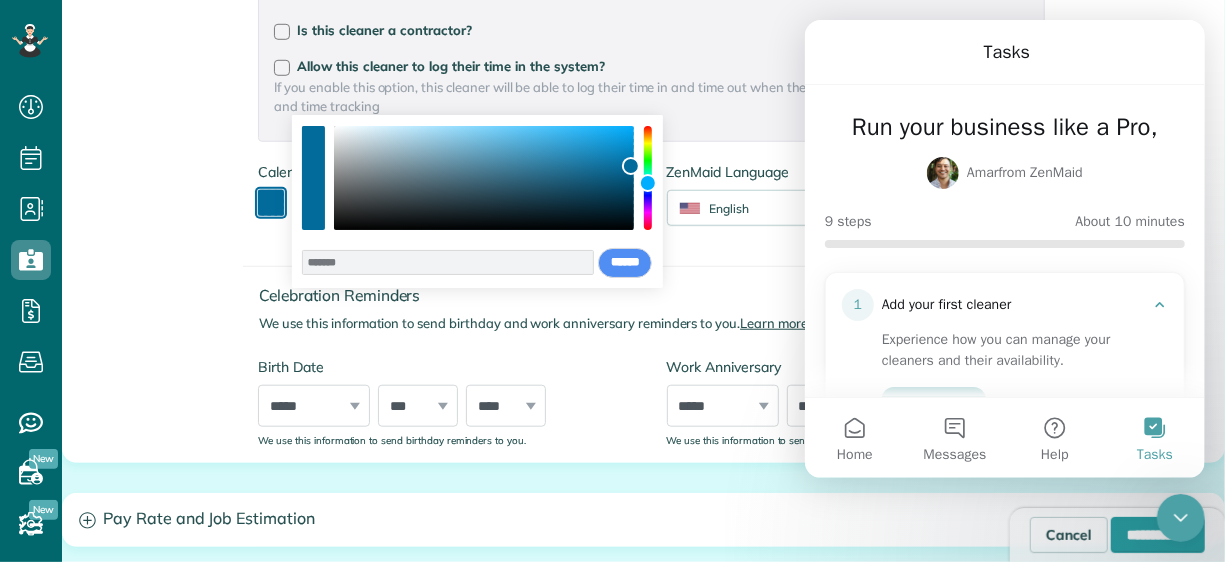 click at bounding box center [484, 178] 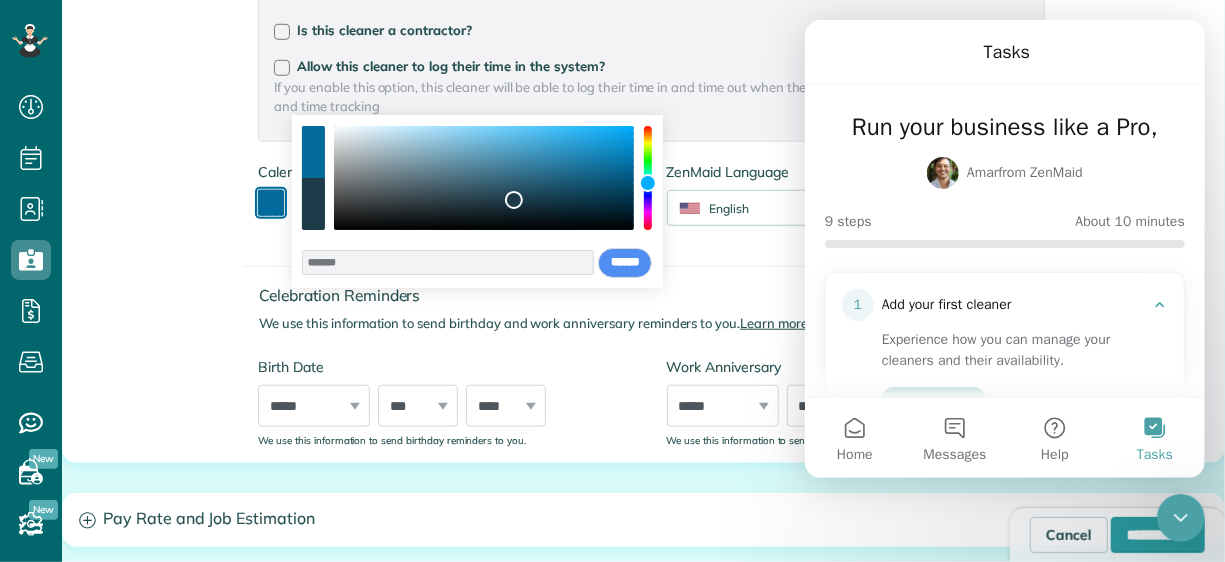 click at bounding box center (484, 178) 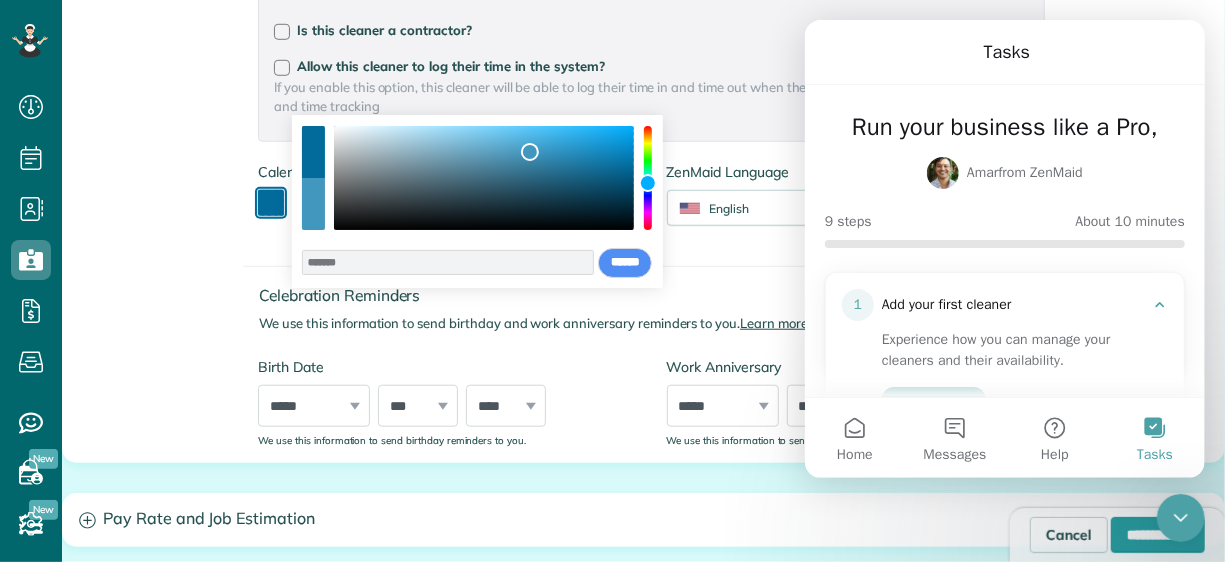 click at bounding box center [484, 178] 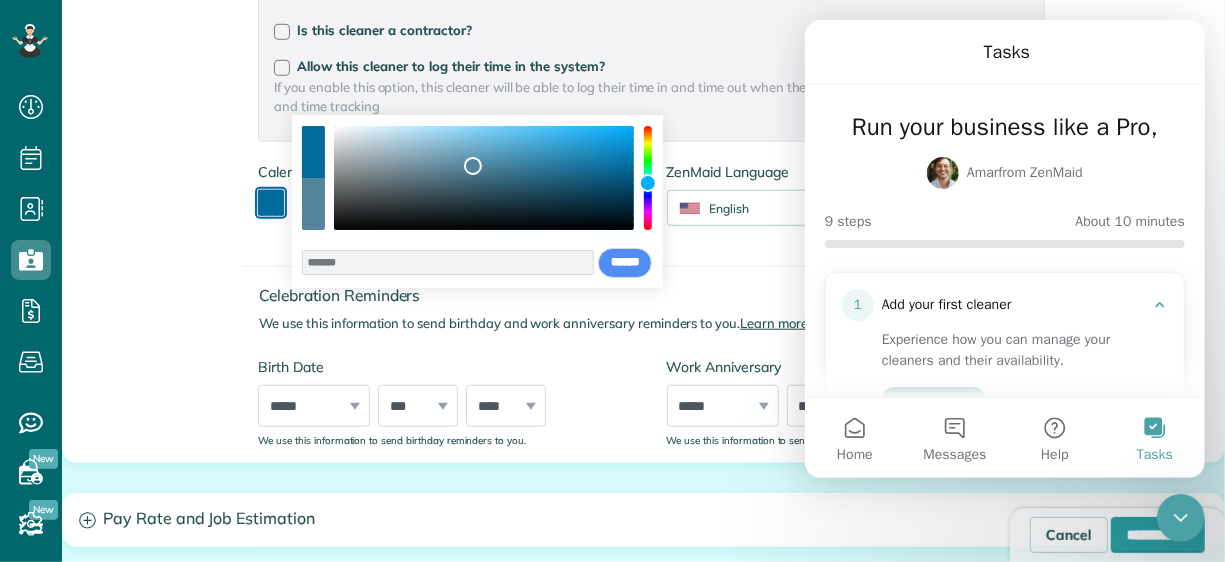 click at bounding box center [484, 178] 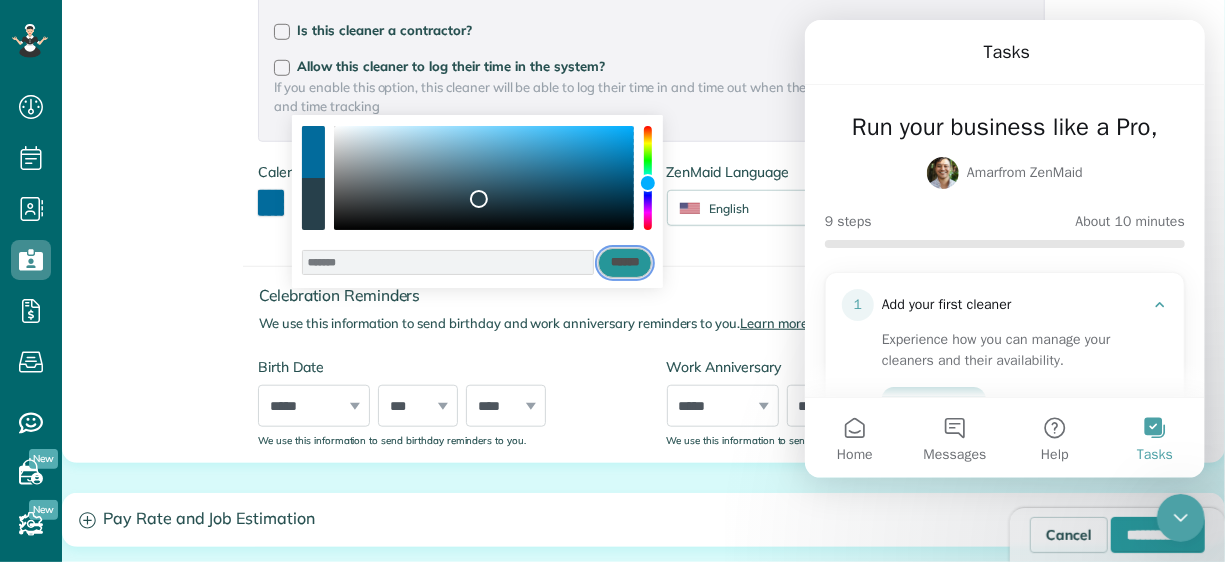 click on "******" at bounding box center (625, 263) 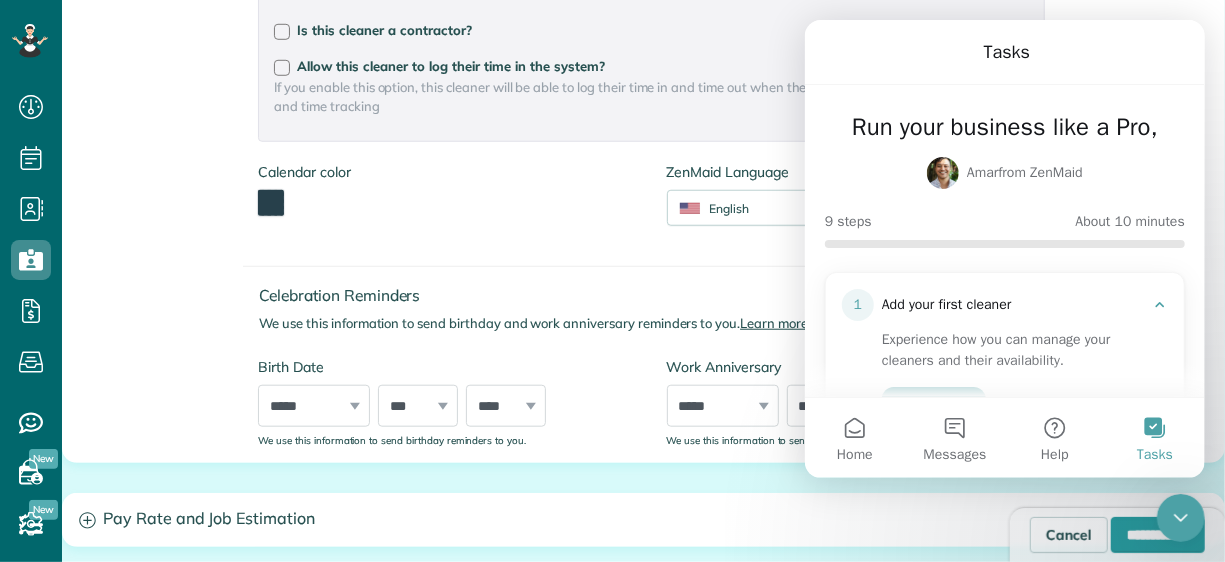click on "Calendar color
*******" at bounding box center [304, 189] 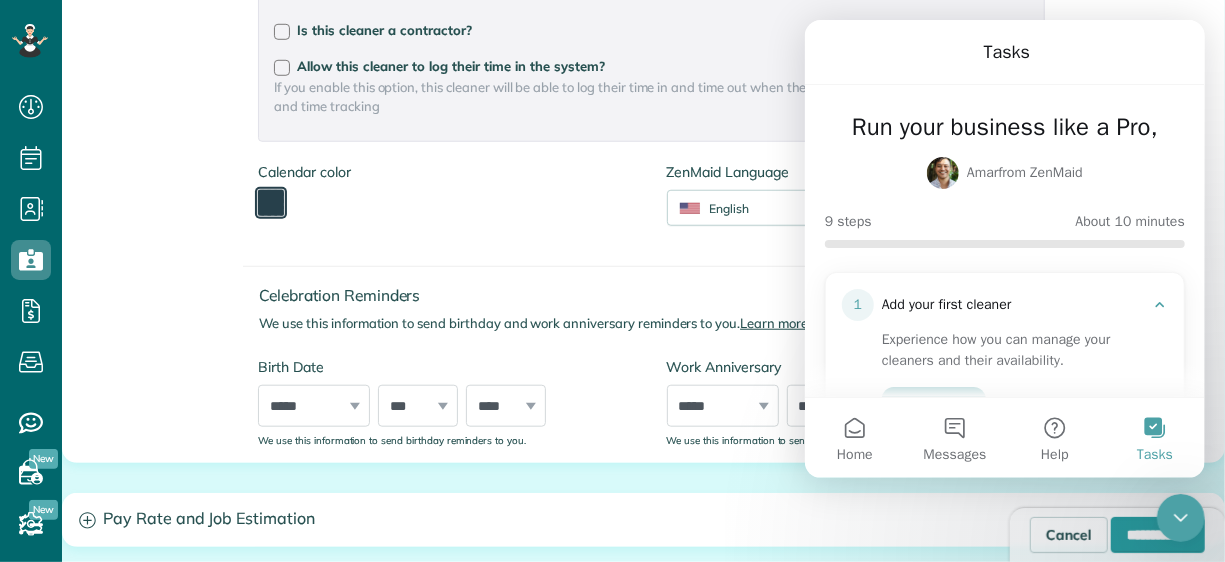 click at bounding box center [271, 203] 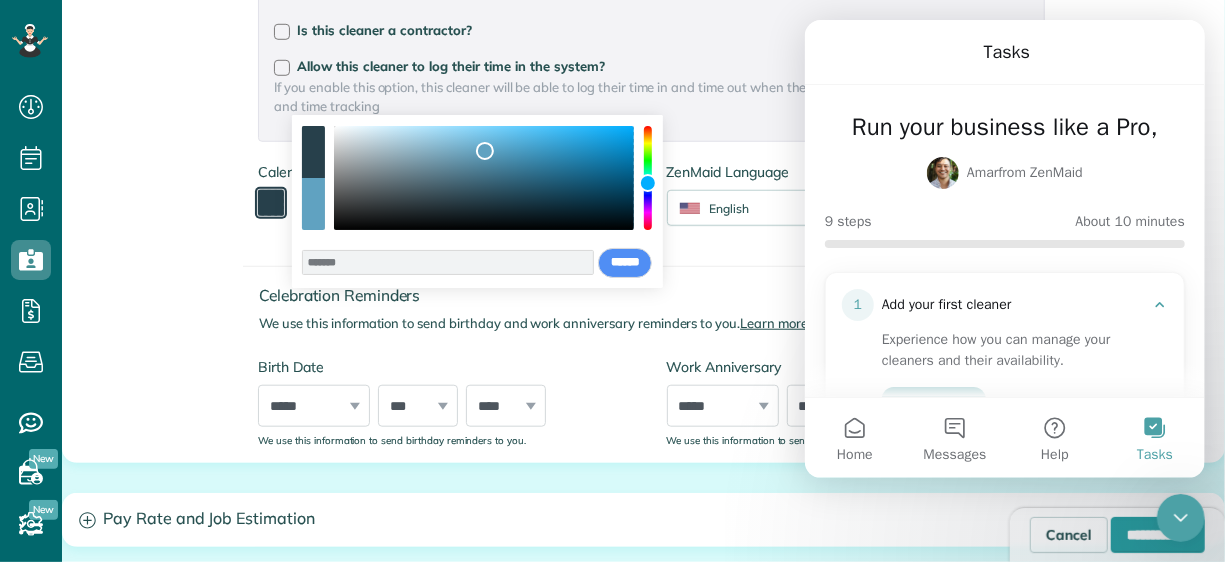 click at bounding box center [484, 178] 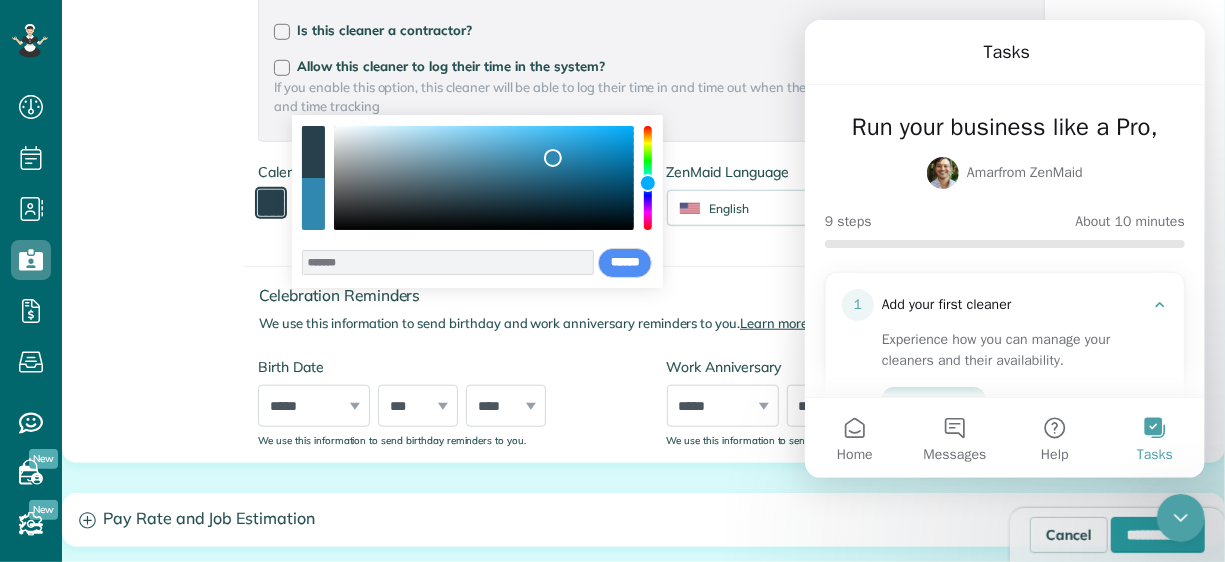 click at bounding box center [484, 178] 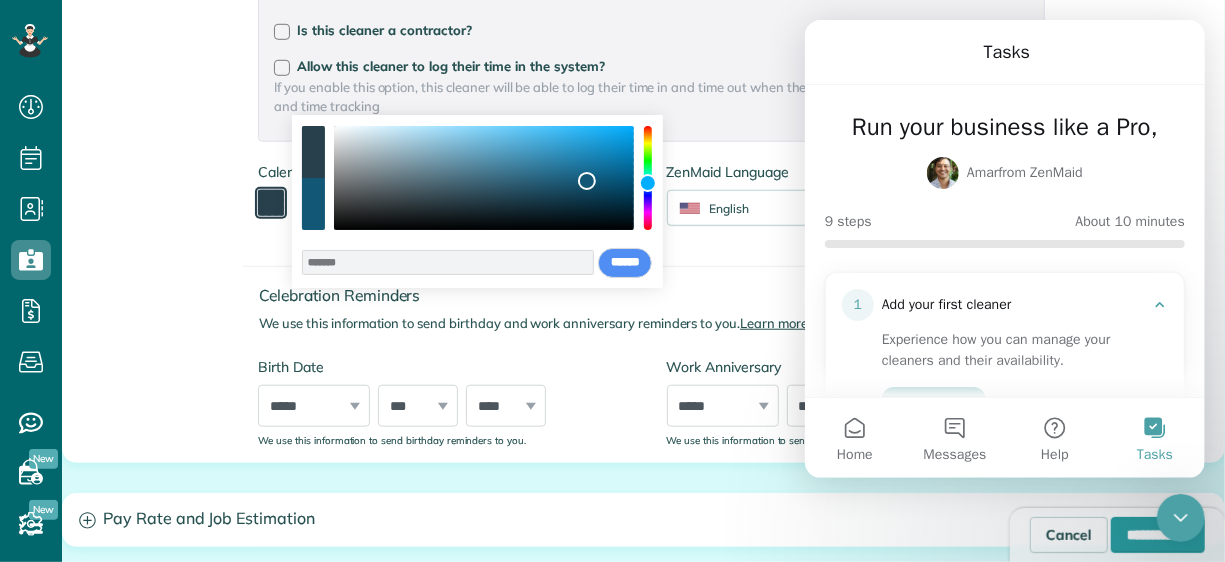 click at bounding box center [484, 178] 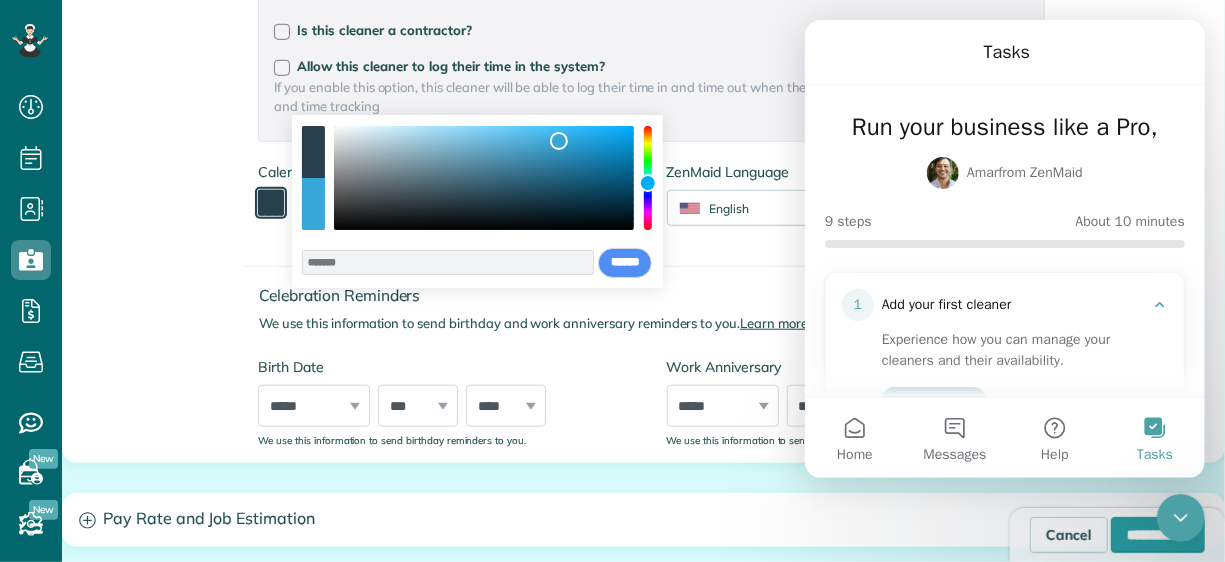 click at bounding box center [484, 178] 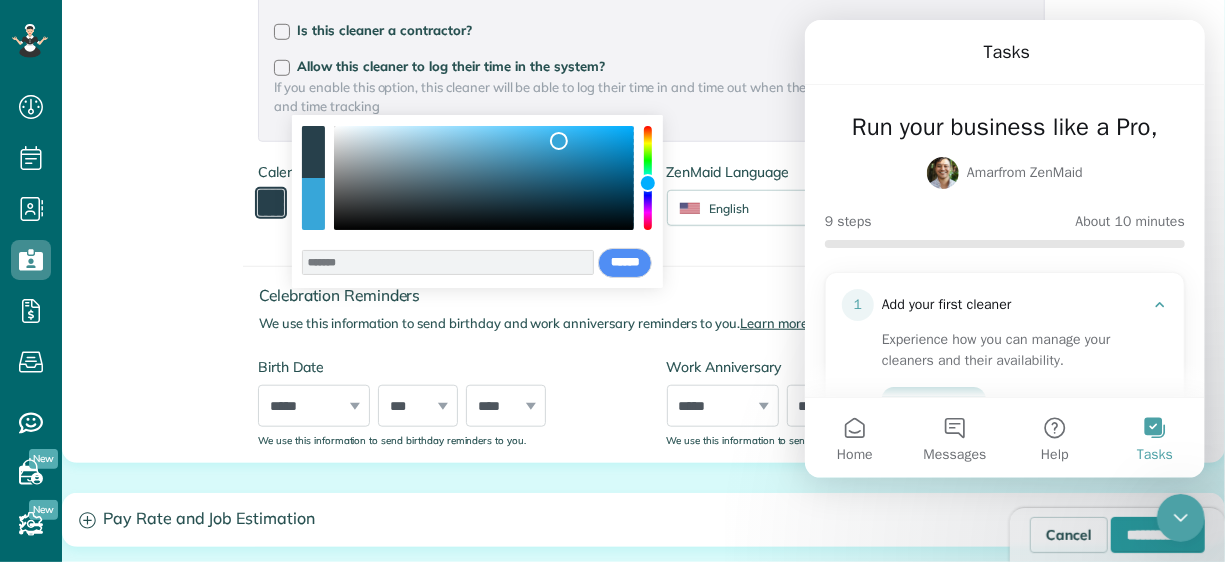 click at bounding box center (484, 178) 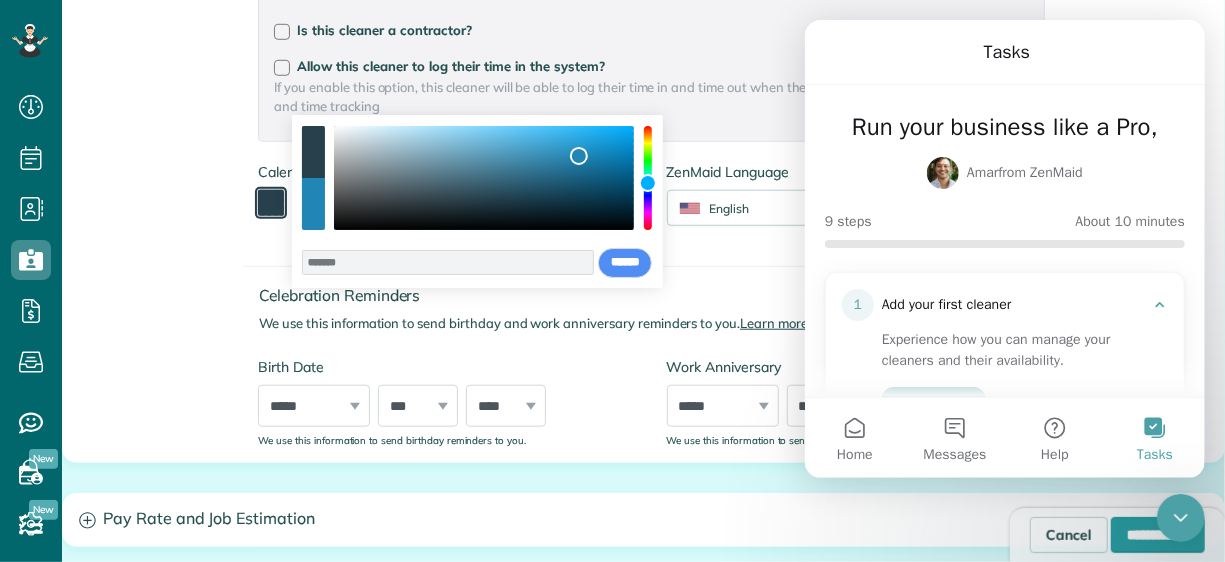 type on "*******" 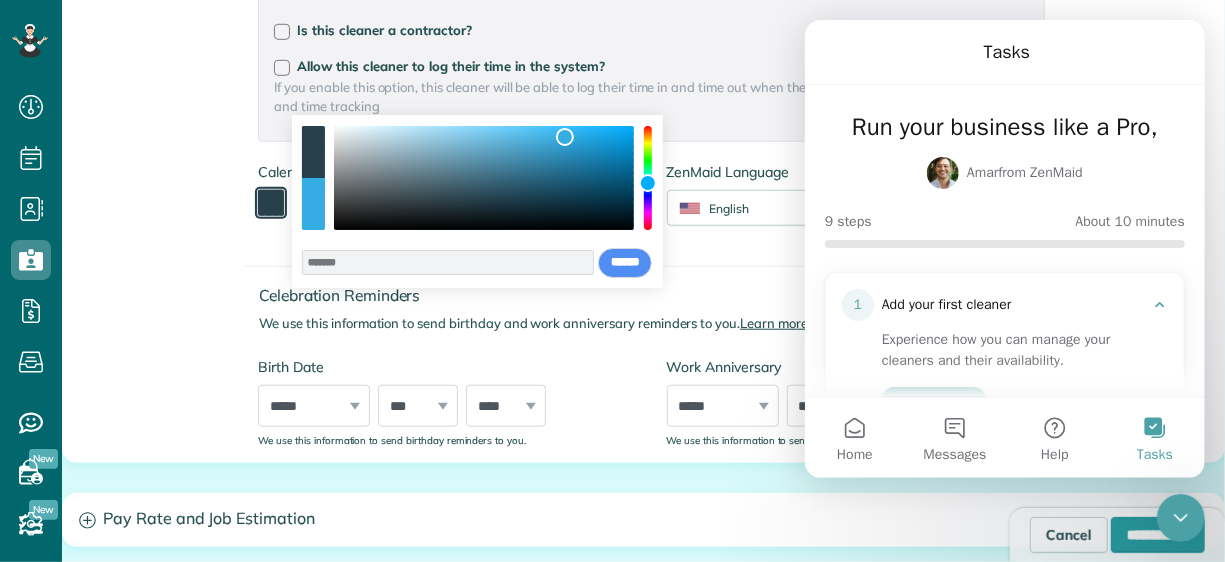 click at bounding box center [484, 178] 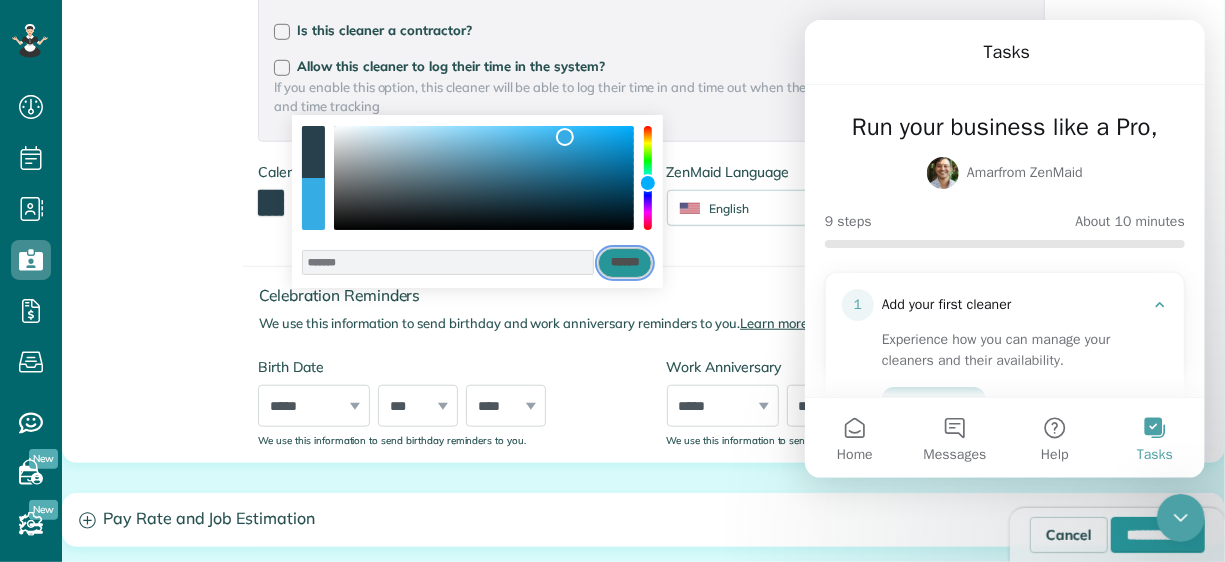 click on "******" at bounding box center [625, 263] 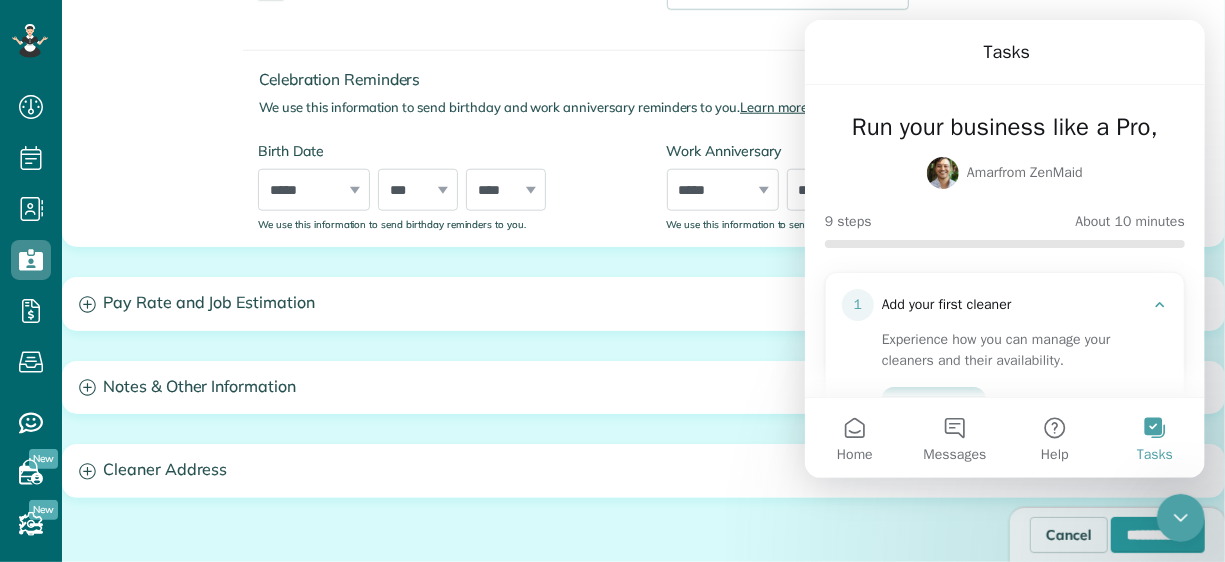 scroll, scrollTop: 948, scrollLeft: 0, axis: vertical 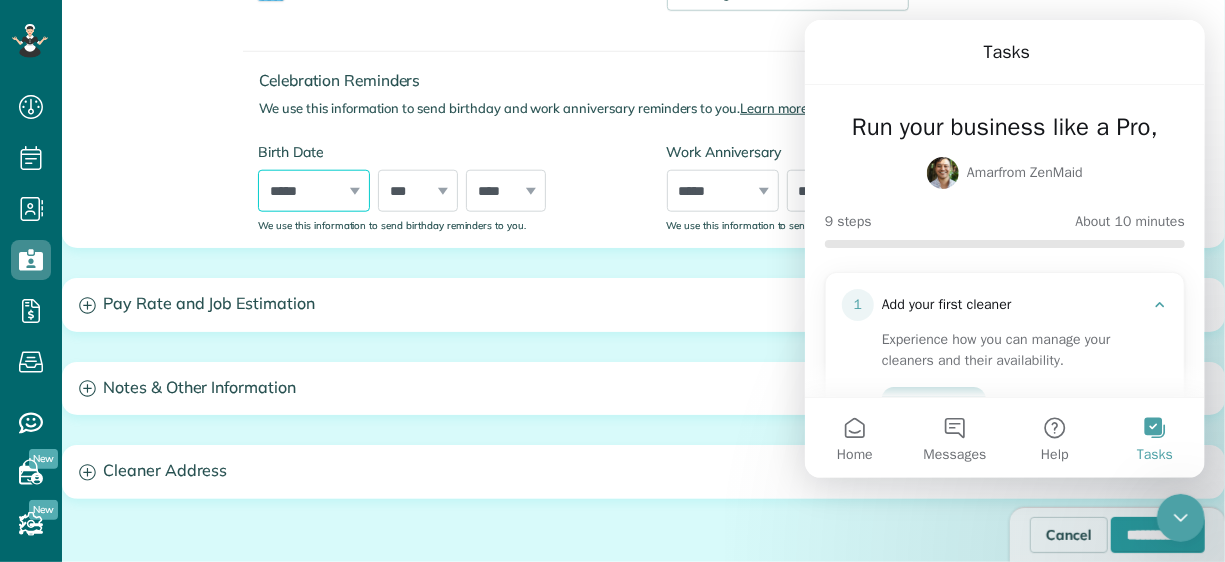 click on "*****
*******
********
*****
*****
***
****
****
******
*********
*******
********
********" at bounding box center (314, 191) 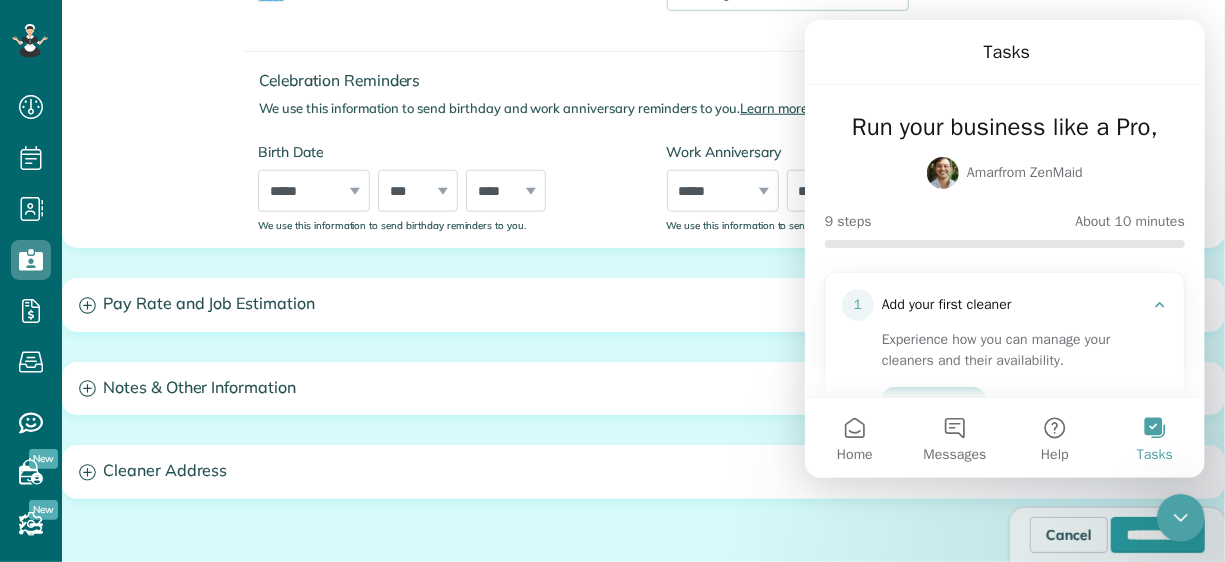 click on "Celebration Reminders
We use this information to send birthday and work anniversary reminders to you.
Learn more
Birth Date
*****
*******
********
*****
*****
***
****
****
******
*********
*******
********
********
***
*
*
*
*
*
*
*
*
*
**
**
**
**
**
**
**
**
**
**
**
**
**
**
**
**
**
**
**
**
**
**
****
****
****
****
****
****
****
****
****
****
****
****
****
****
****
****
****
****
****
****
****
****
****
****
****
****
****
****
****
****
****
****
****
****
****
****
****
****
****
****
****
****
****
****
****
****
****
****
****
****
****
****
****
****
****
****
****
****
****
****
****
****
****
****
****
****
****
****
****
****
****
****" at bounding box center [651, 131] 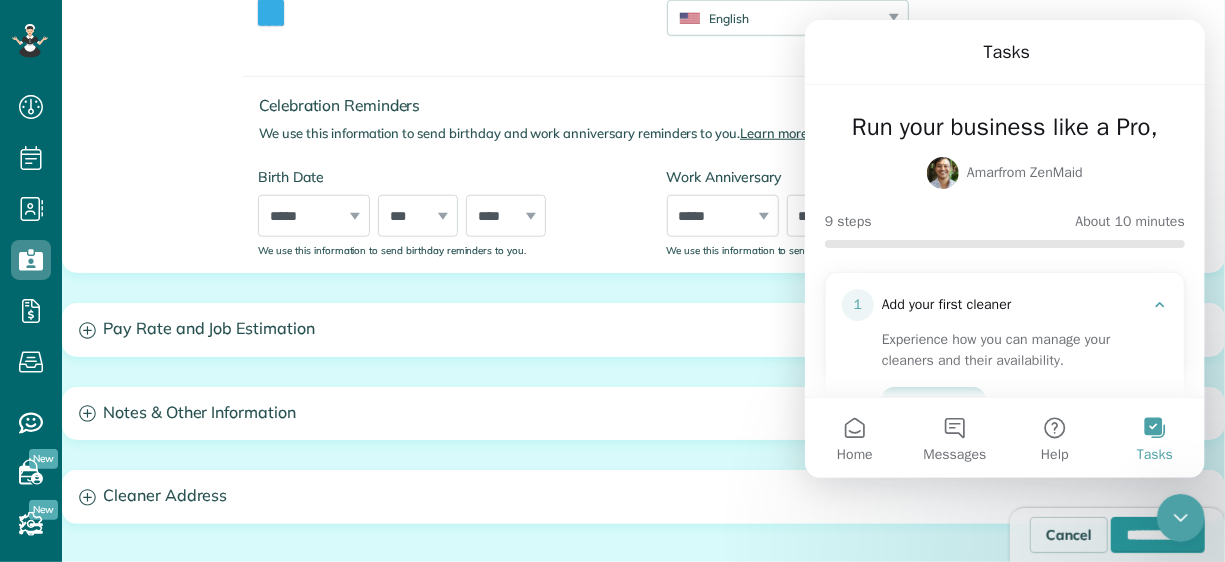 scroll, scrollTop: 922, scrollLeft: 0, axis: vertical 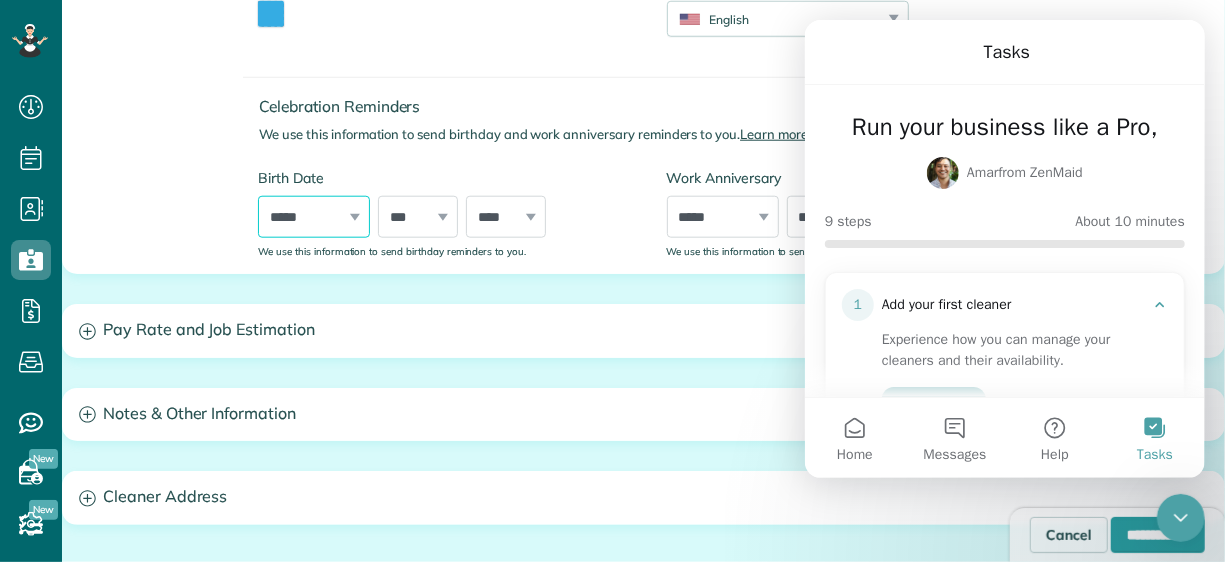 click on "*****
*******
********
*****
*****
***
****
****
******
*********
*******
********
********" at bounding box center [314, 217] 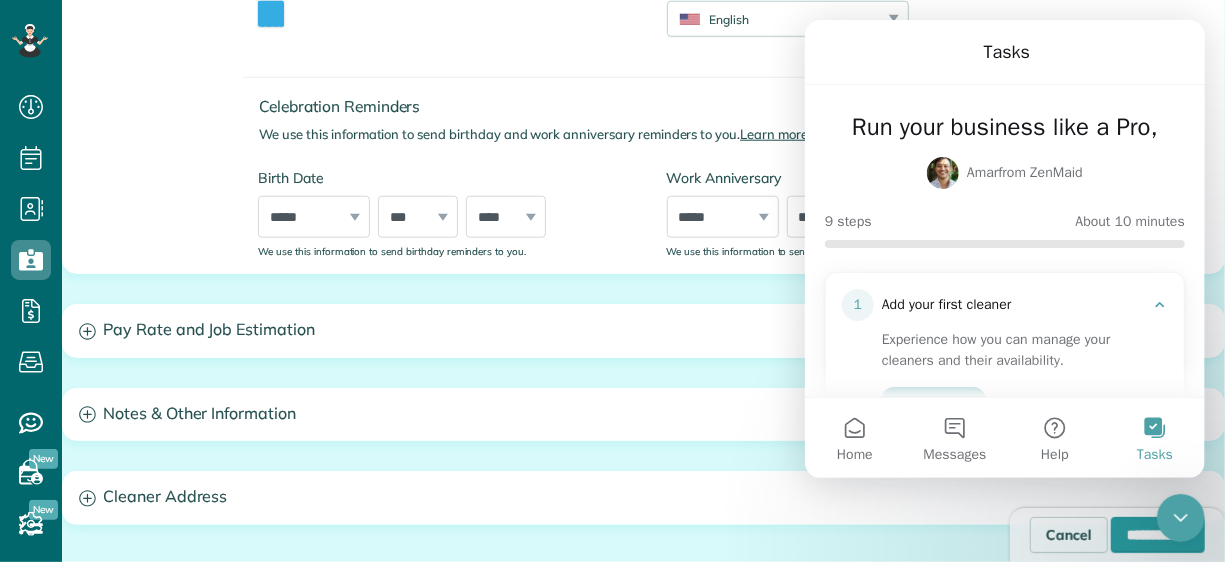 click on "Celebration Reminders
We use this information to send birthday and work anniversary reminders to you.
Learn more
Birth Date
*****
*******
********
*****
*****
***
****
****
******
*********
*******
********
********
***
*
*
*
*
*
*
*
*
*
**
**
**
**
**
**
**
**
**
**
**
**
**
**
**
**
**
**
**
**
**
**
****
****
****
****
****
****
****
****
****
****
****
****
****
****
****
****
****
****
****
****
****
****
****
****
****
****
****
****
****
****
****
****
****
****
****
****
****
****
****
****
****
****
****
****
****
****
****
****
****
****
****
****
****
****
****
****
****
****
****
****
****
****
****
****
****
****
****
****
****
****
****
****" at bounding box center (651, 157) 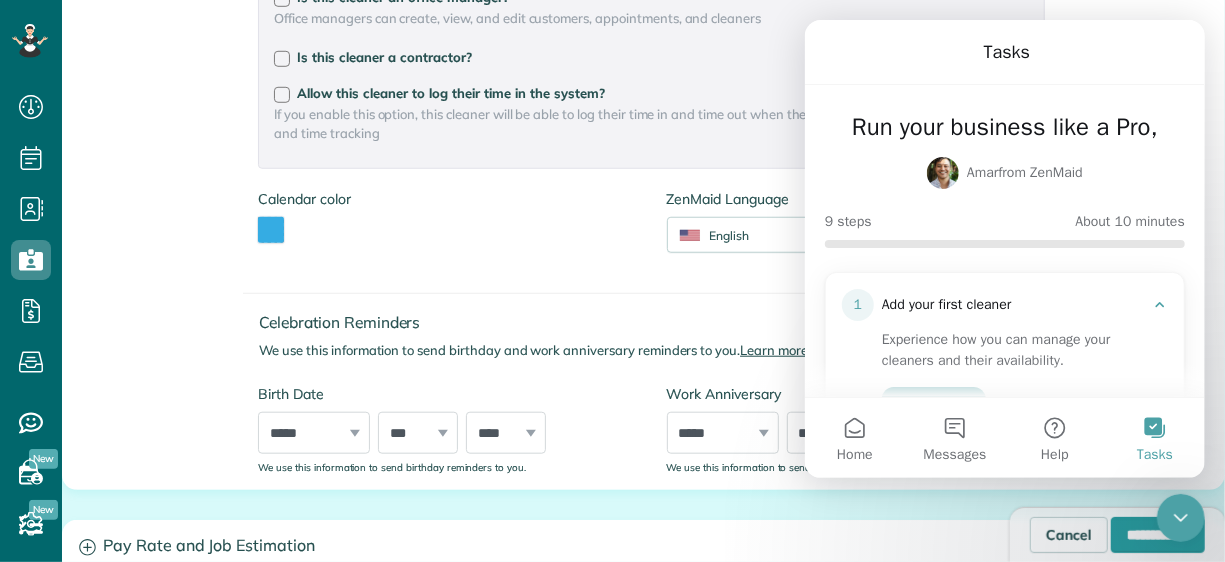 scroll, scrollTop: 848, scrollLeft: 0, axis: vertical 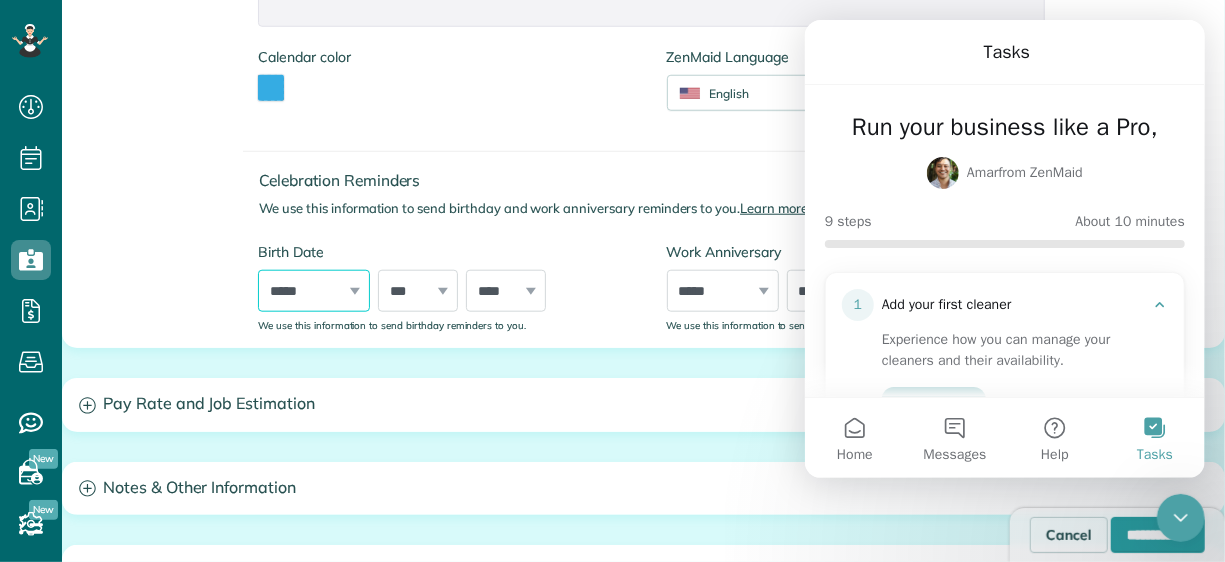 drag, startPoint x: 348, startPoint y: 290, endPoint x: 383, endPoint y: 315, distance: 43.011627 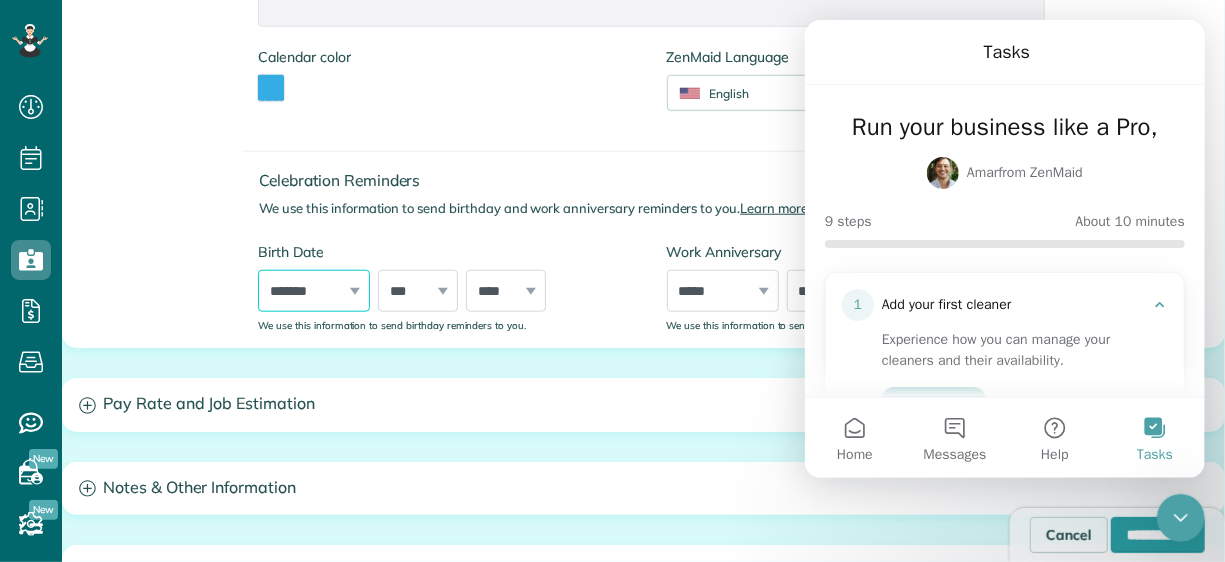 click on "*****
*******
********
*****
*****
***
****
****
******
*********
*******
********
********" at bounding box center (314, 291) 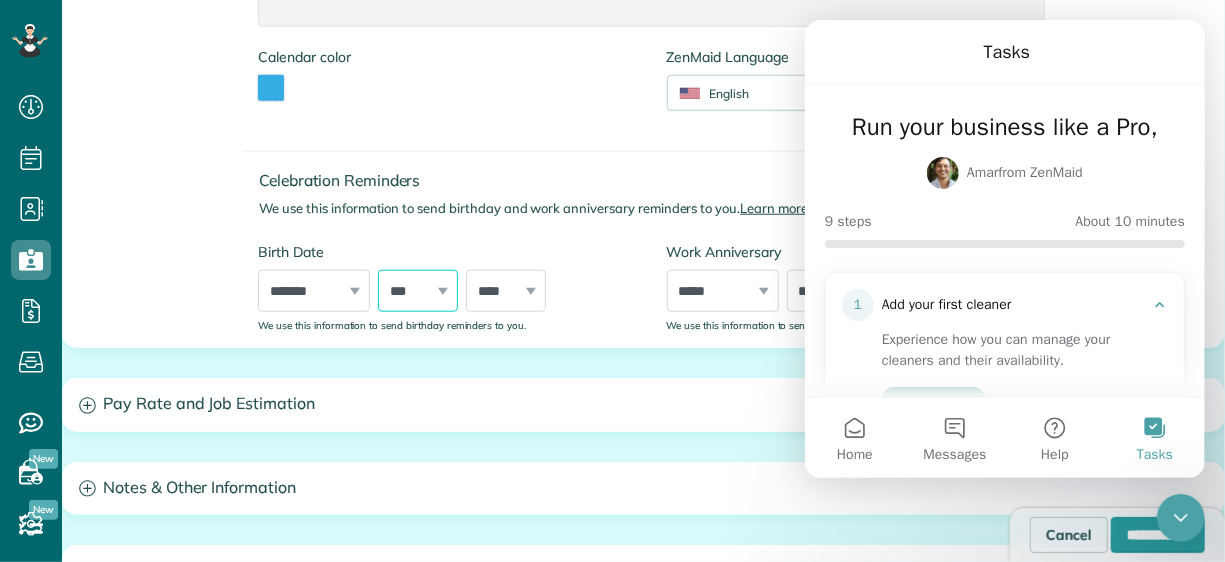 drag, startPoint x: 414, startPoint y: 282, endPoint x: 454, endPoint y: 266, distance: 43.081318 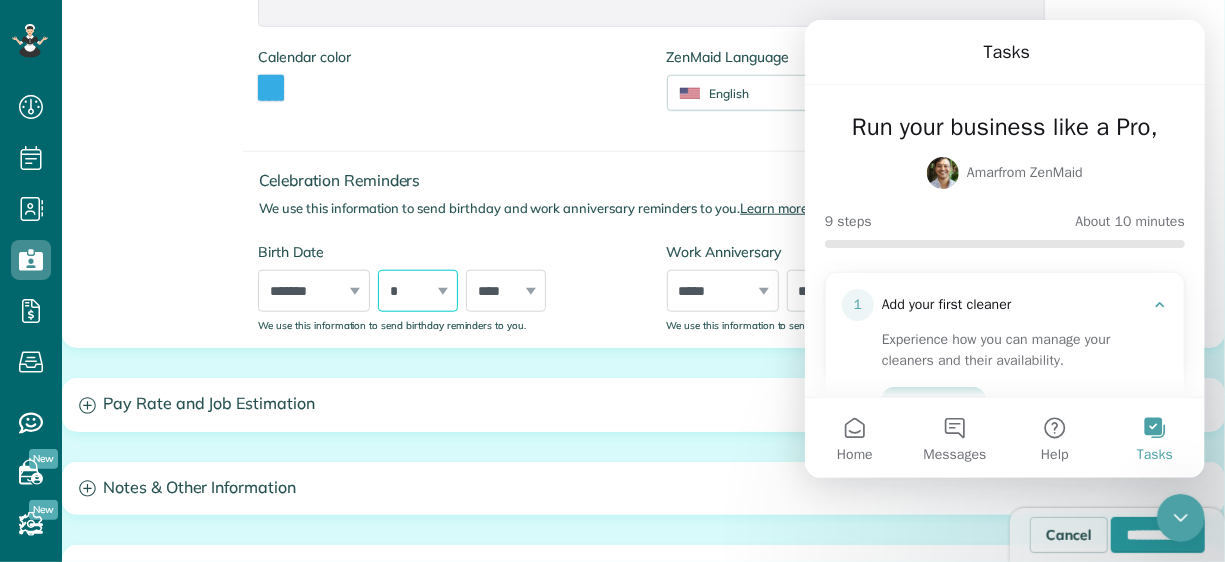 click on "***
*
*
*
*
*
*
*
*
*
**
**
**
**
**
**
**
**
**
**
**
**
**
**
**
**
**
**
**
**
**
**" at bounding box center [418, 291] 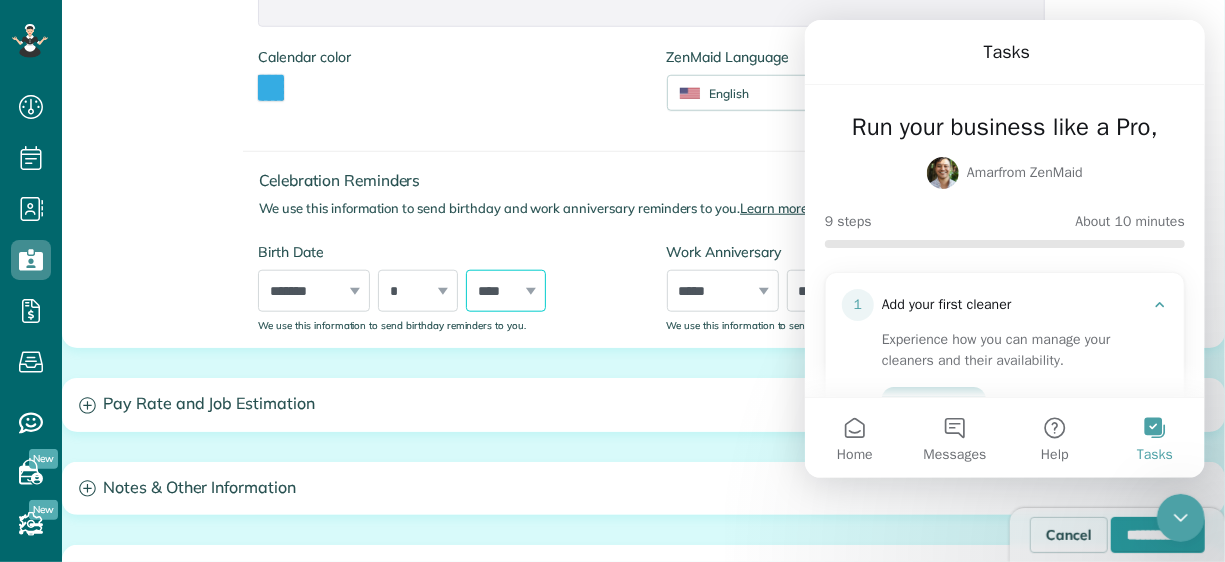 click on "****
****
****
****
****
****
****
****
****
****
****
****
****
****
****
****
****
****
****
****
****
****
****
****
****
****
****
****
****
****
****
****
****
****
****
****
****
****
****
****
****
****
****
****
****
****
****
****
****
****
****
****
****
****
****
****
****
****
****
****
****
****
****
****
****
****
****
****
****
****
****
****
****
****
****
****
****
****
****
****" at bounding box center (506, 291) 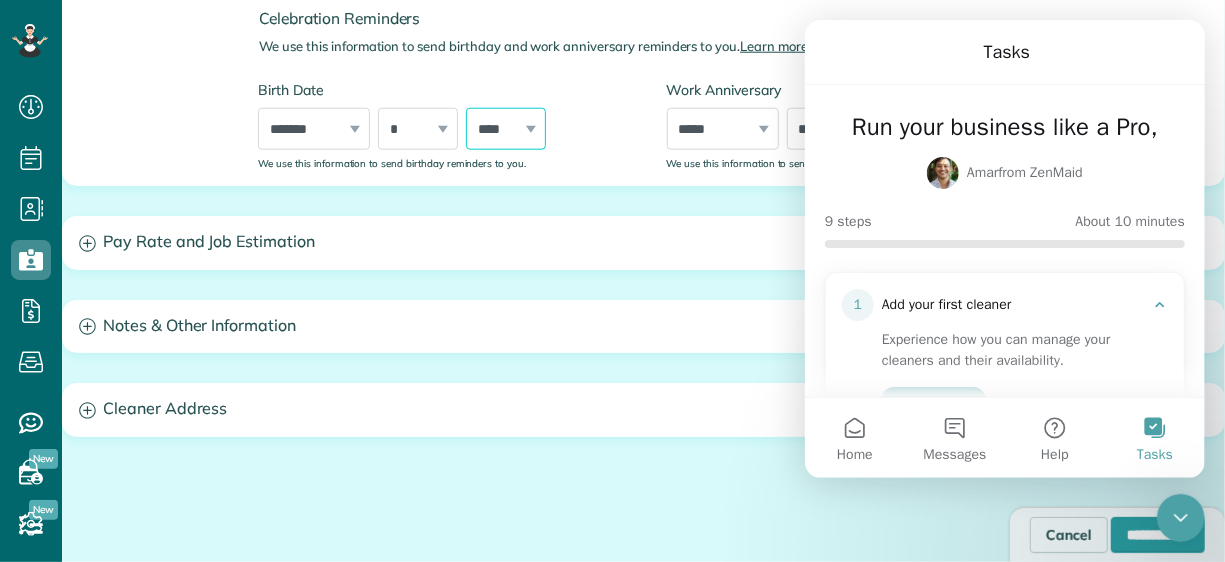 scroll, scrollTop: 1001, scrollLeft: 0, axis: vertical 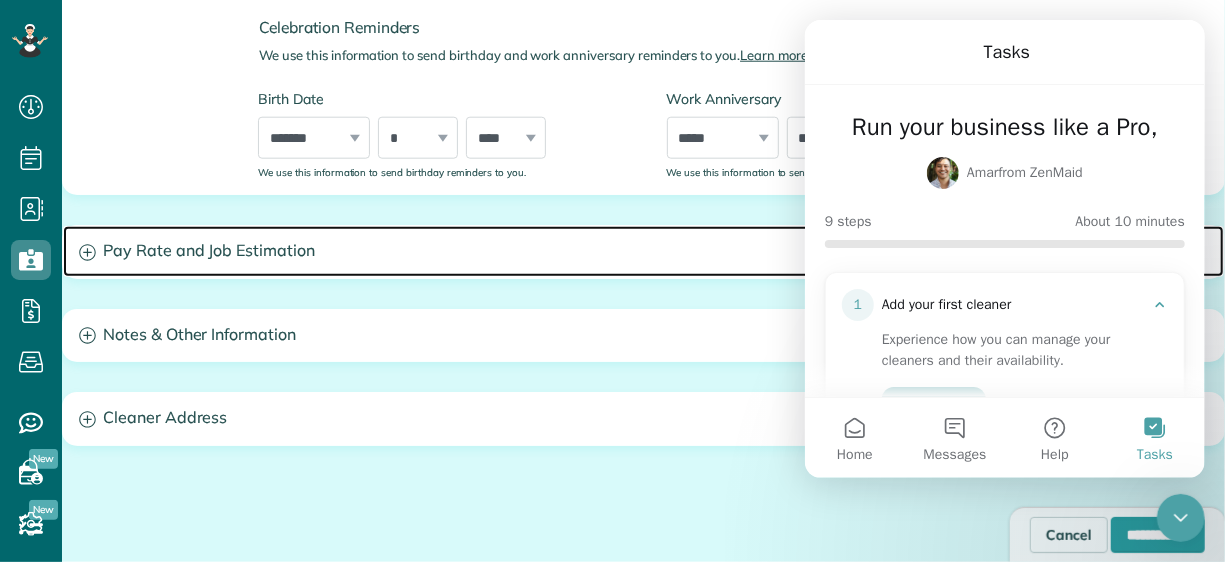click on "Pay Rate and Job Estimation" at bounding box center (643, 251) 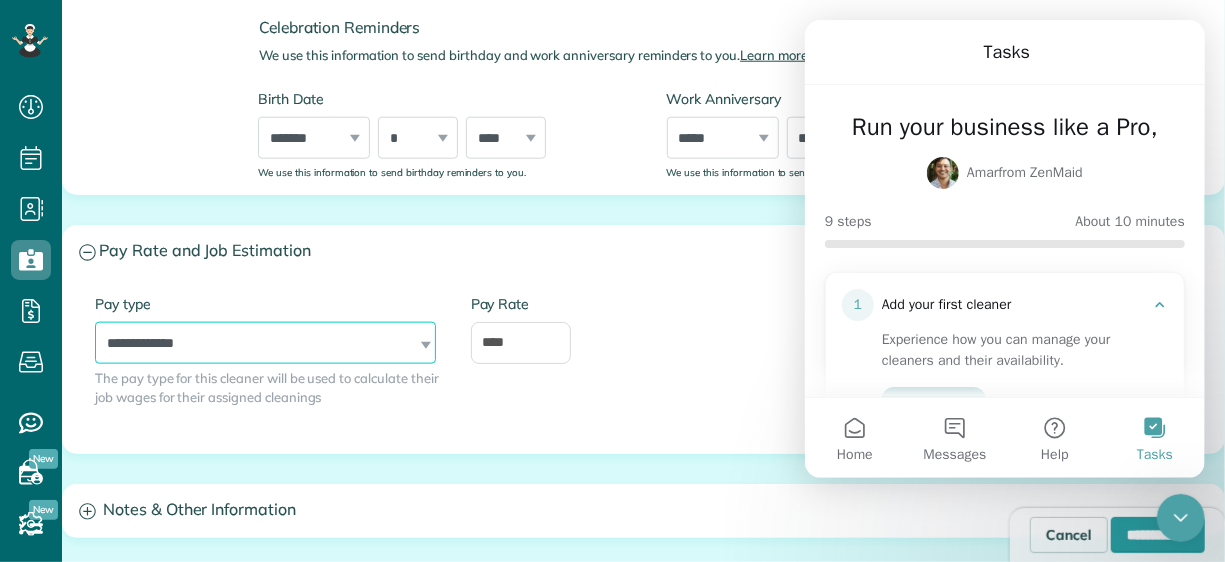 click on "**********" at bounding box center [265, 343] 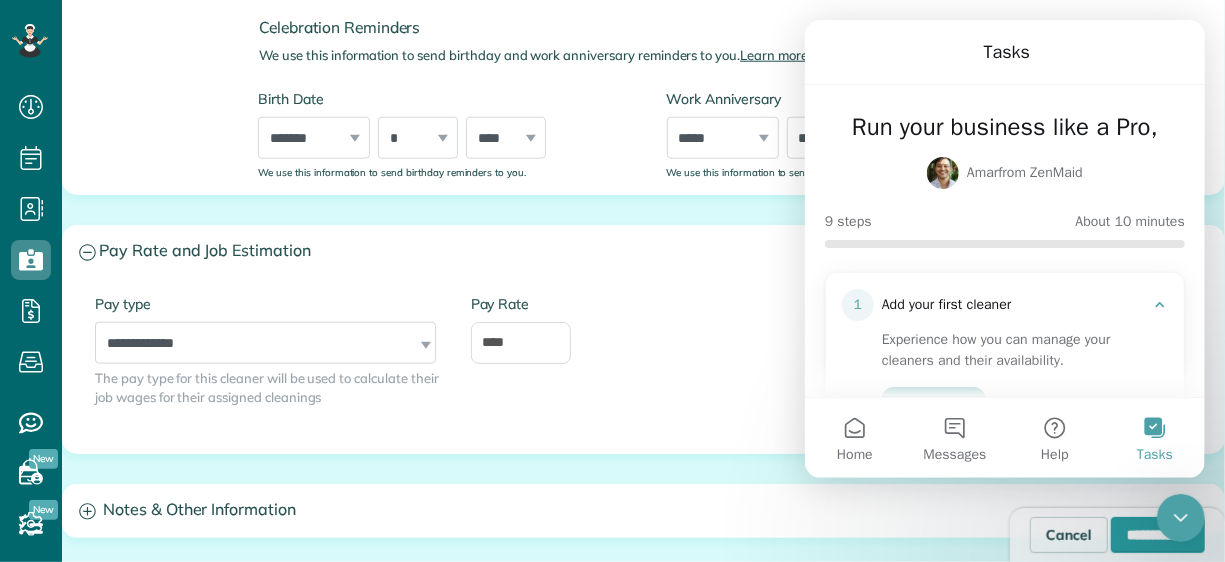 click on "Pay Rate" at bounding box center [644, 304] 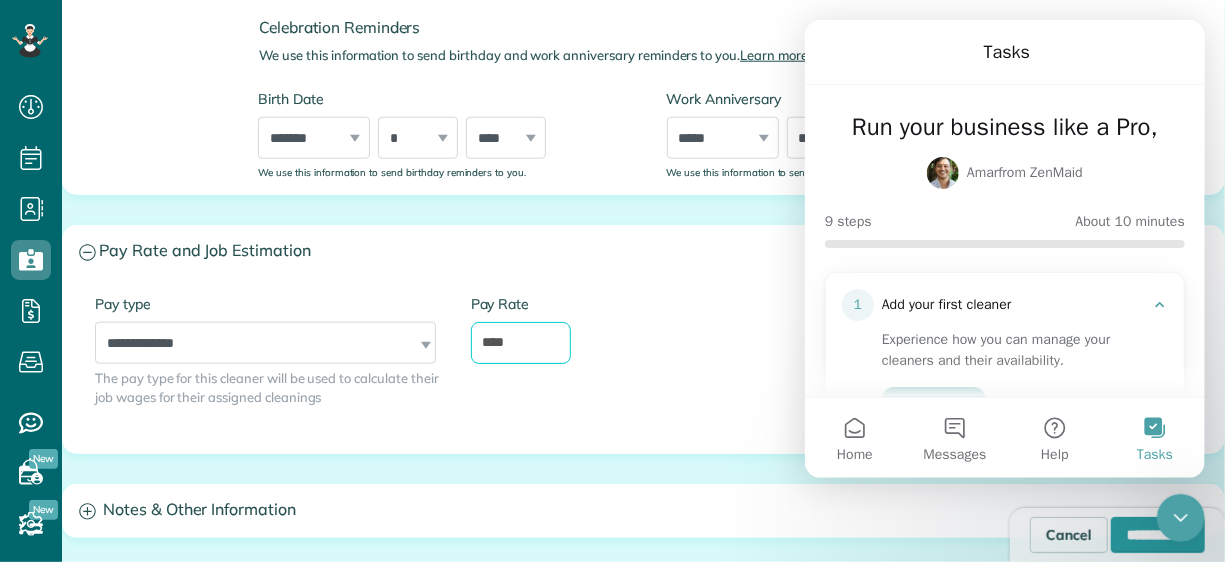 click on "****" at bounding box center (521, 343) 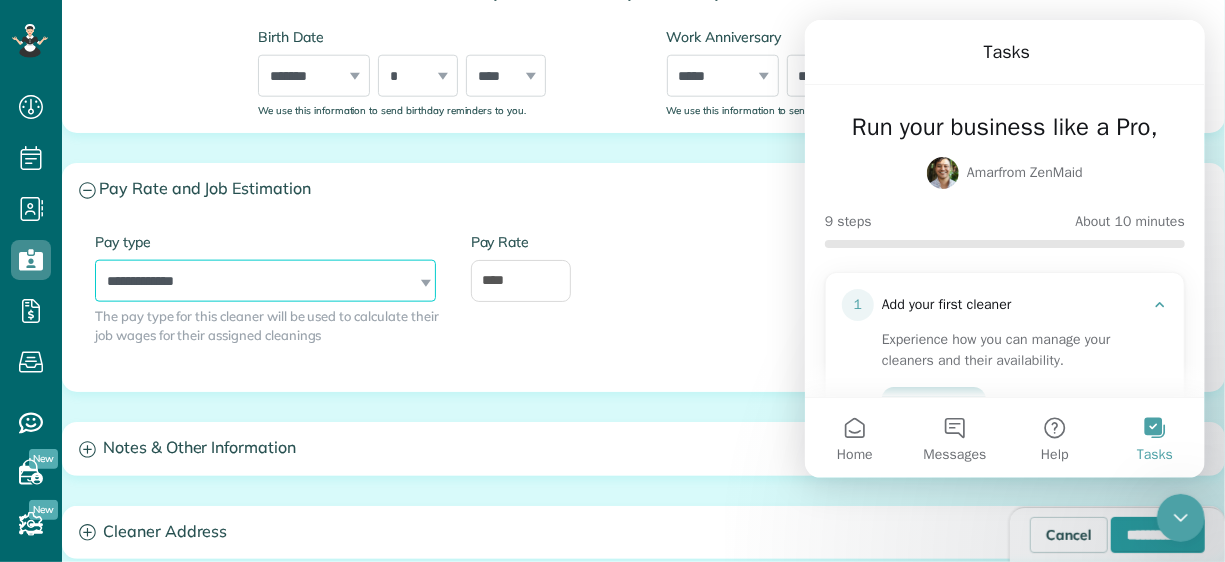 click on "**********" at bounding box center [265, 281] 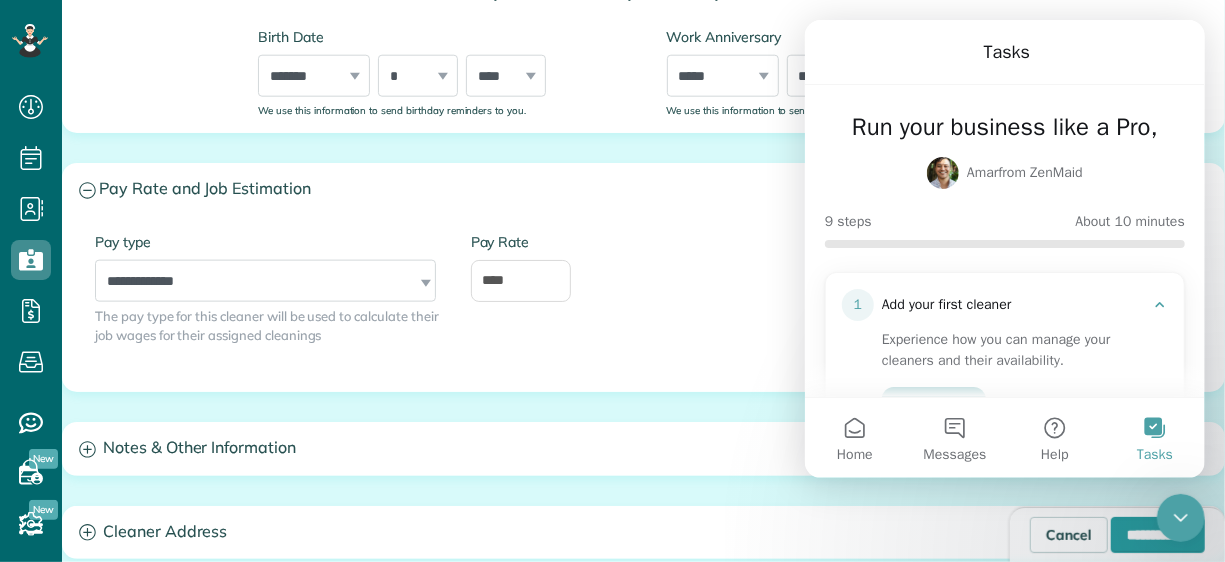 click on "**********" at bounding box center (268, 303) 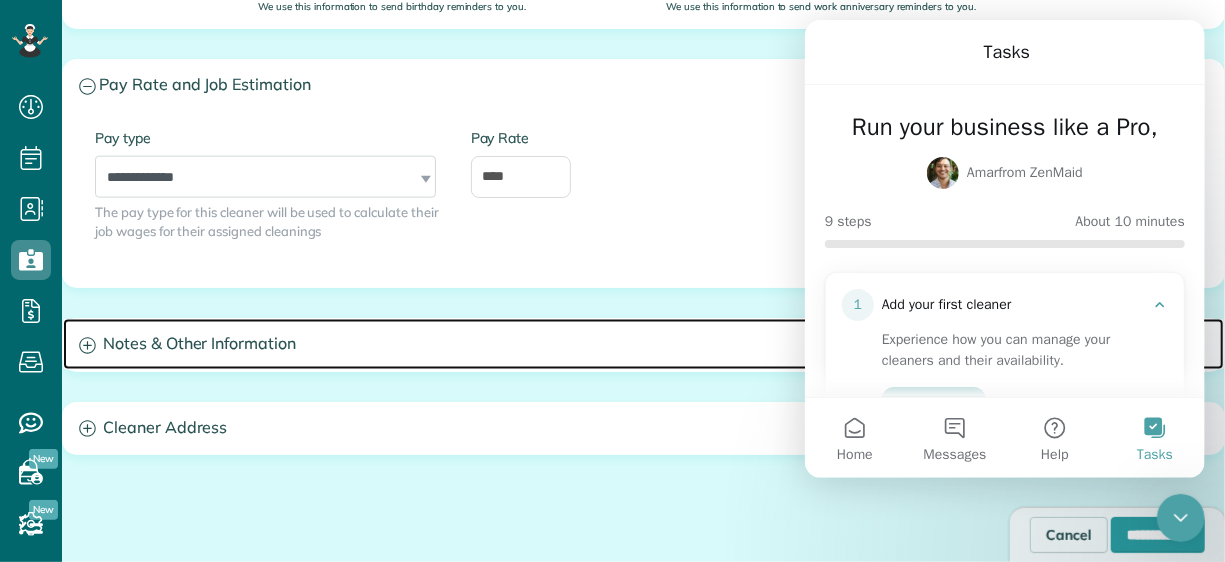 click on "Notes & Other Information" at bounding box center (643, 344) 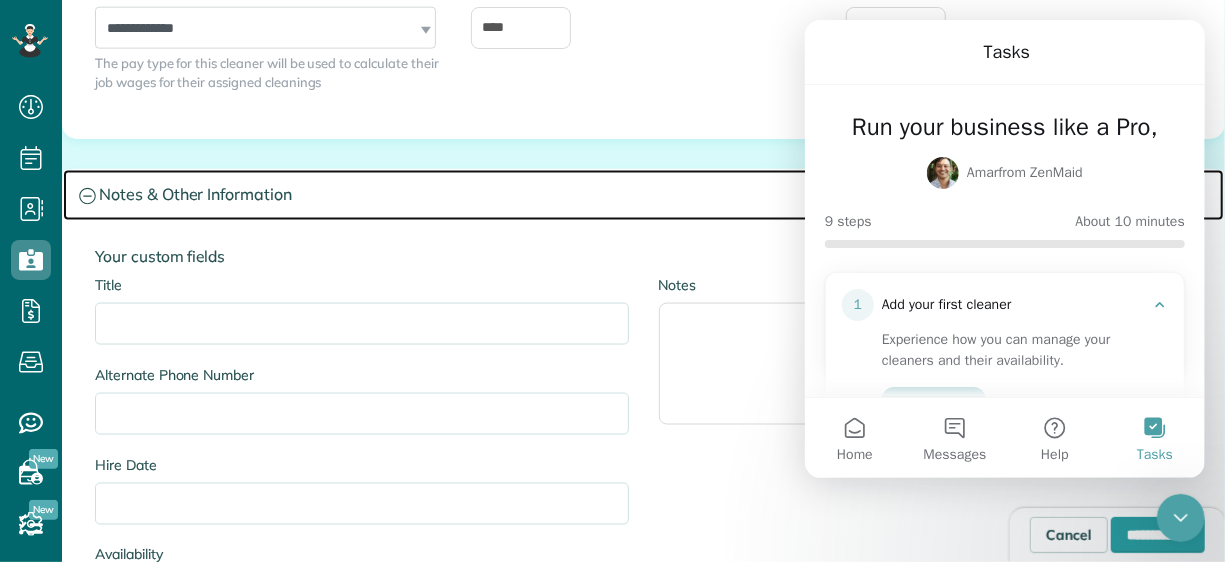 scroll, scrollTop: 1319, scrollLeft: 0, axis: vertical 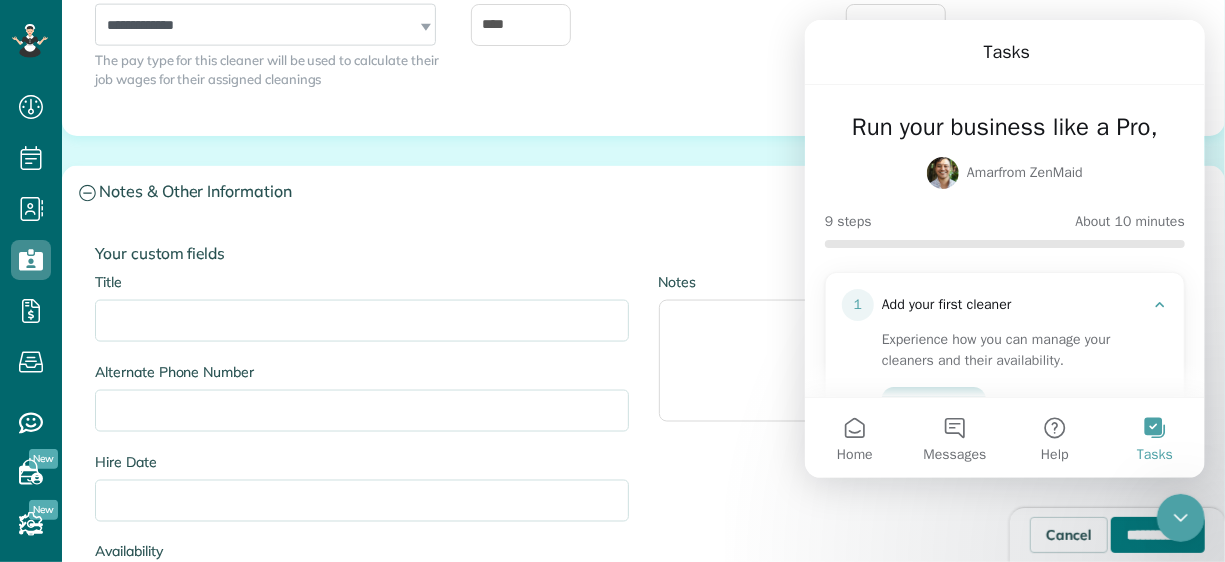 click on "**********" at bounding box center (1158, 535) 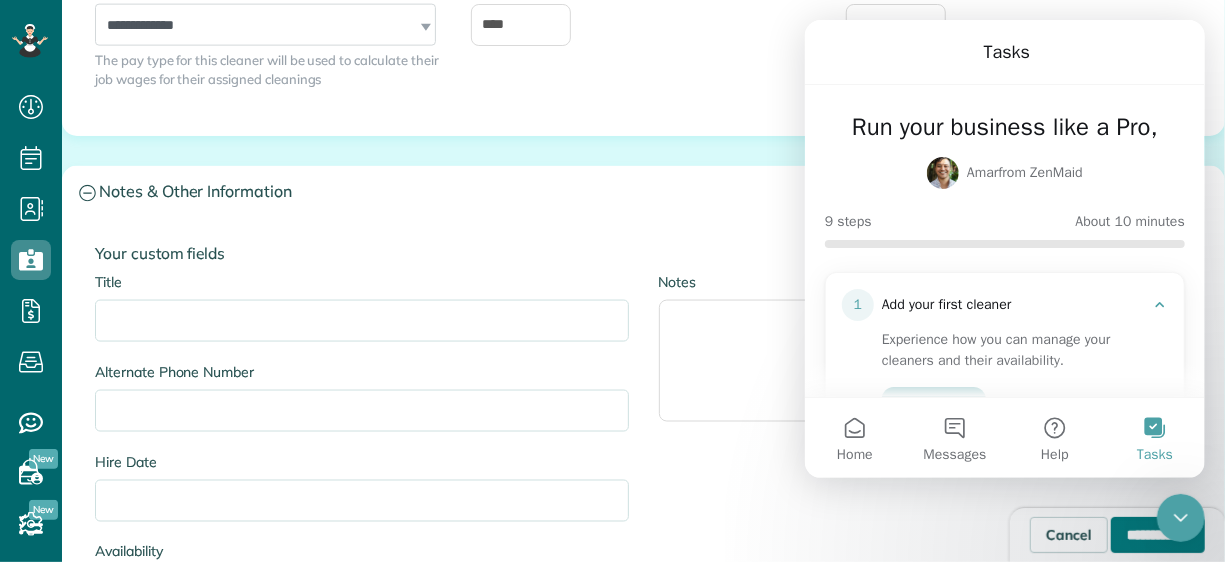 type on "**********" 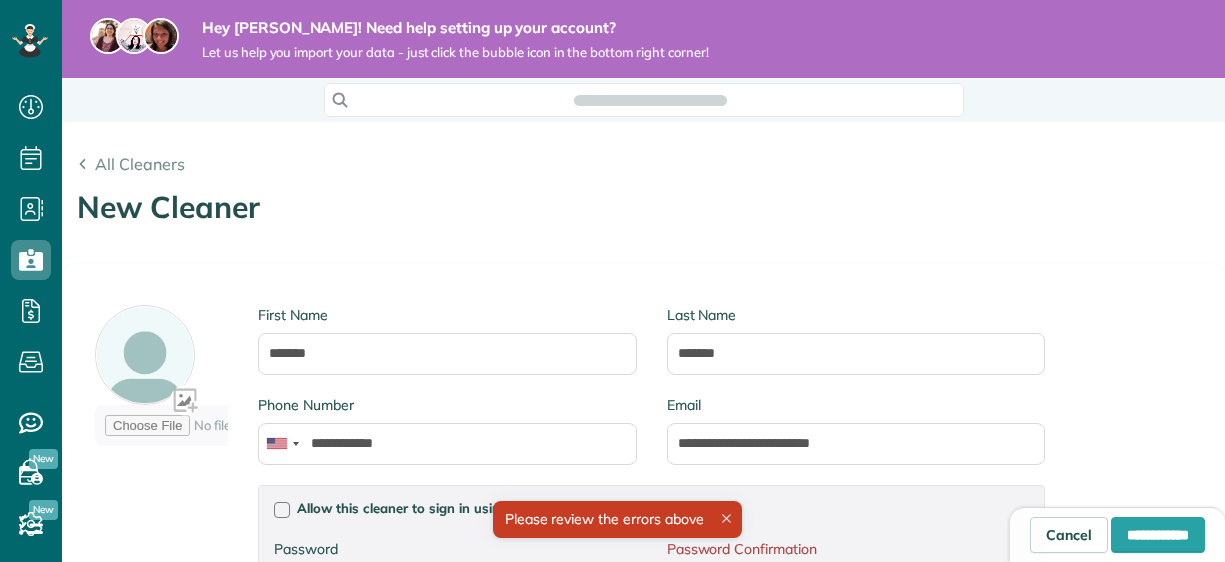 scroll, scrollTop: 0, scrollLeft: 0, axis: both 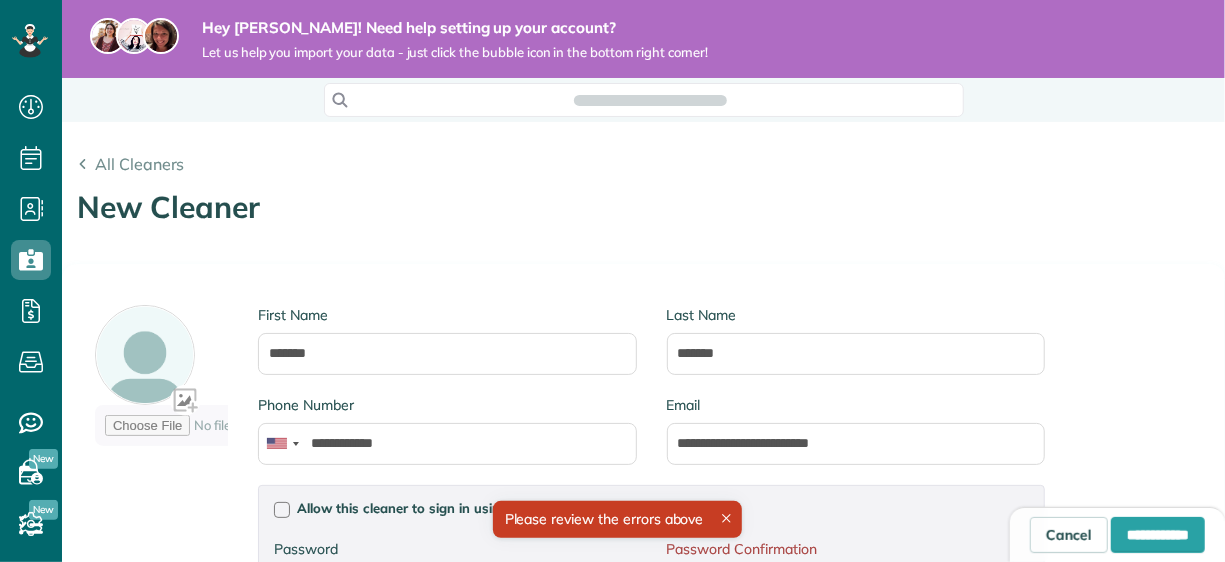 type on "**********" 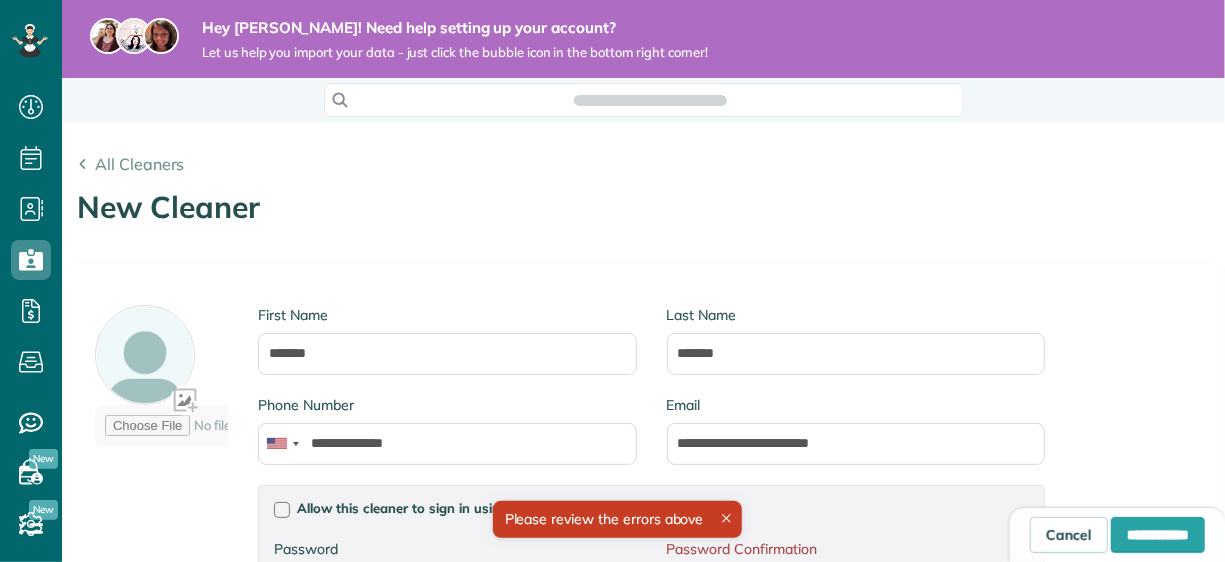 scroll, scrollTop: 562, scrollLeft: 62, axis: both 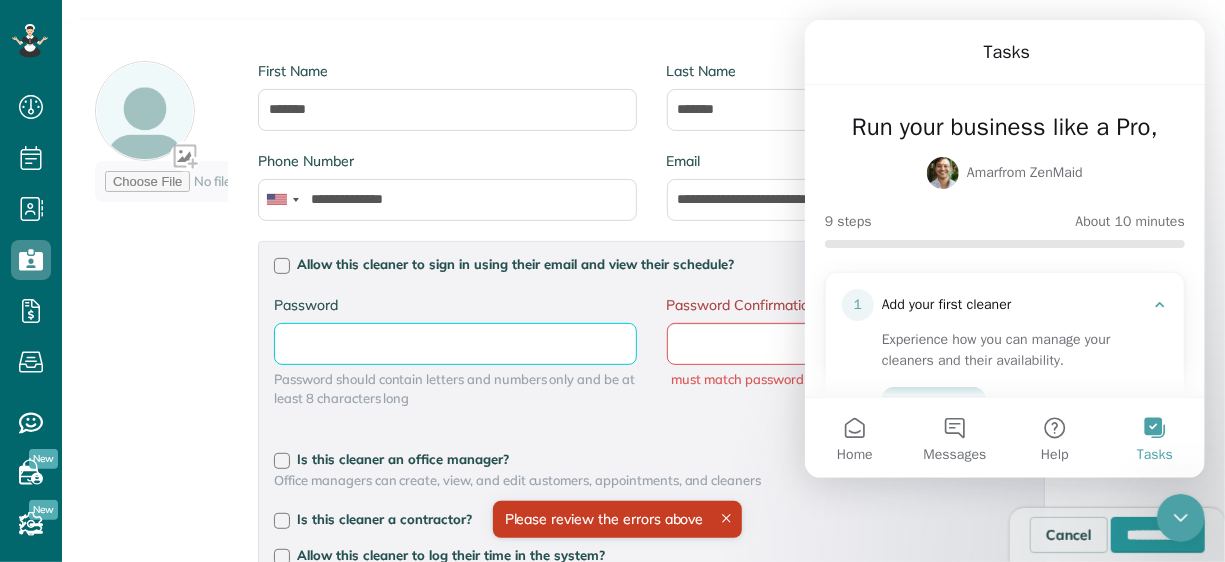 click on "Password" at bounding box center [0, 0] 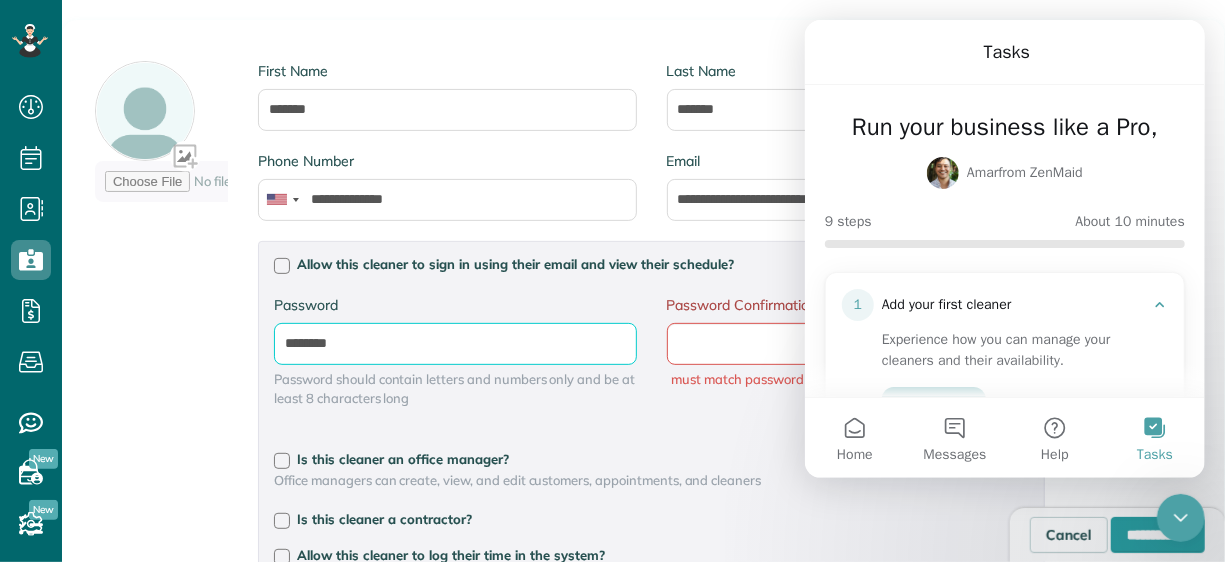 type on "********" 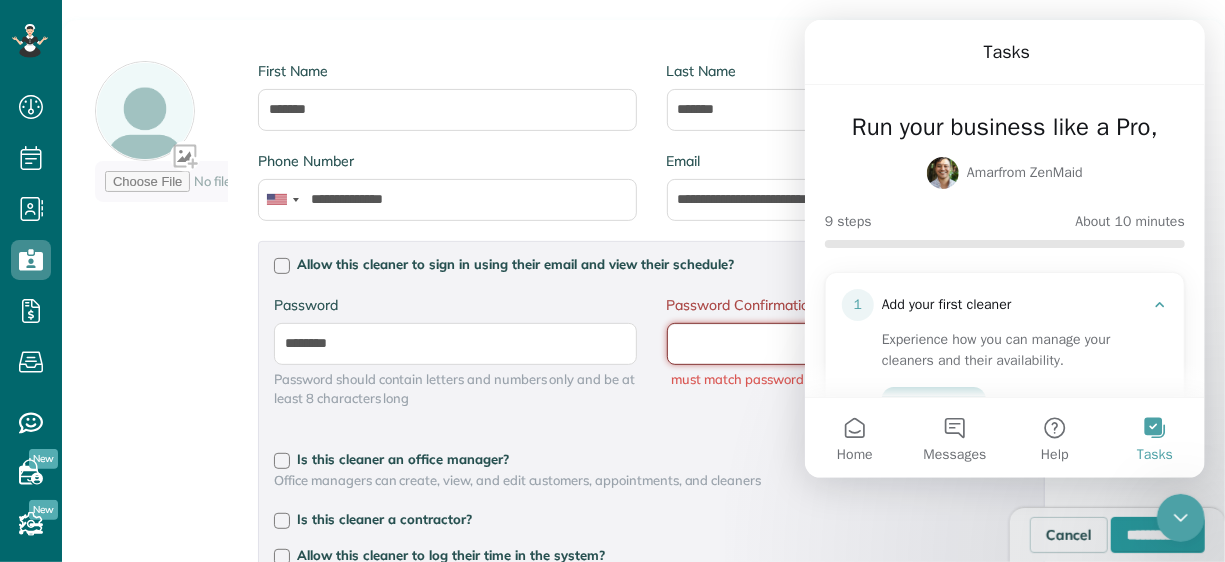 click on "Password Confirmation" at bounding box center [0, 0] 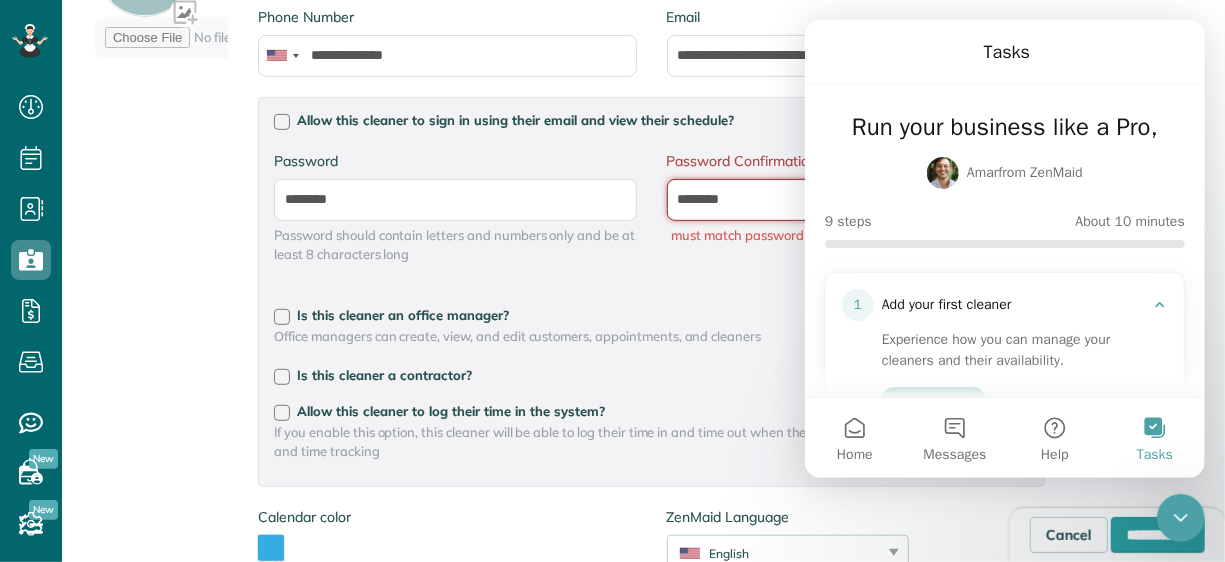 scroll, scrollTop: 418, scrollLeft: 0, axis: vertical 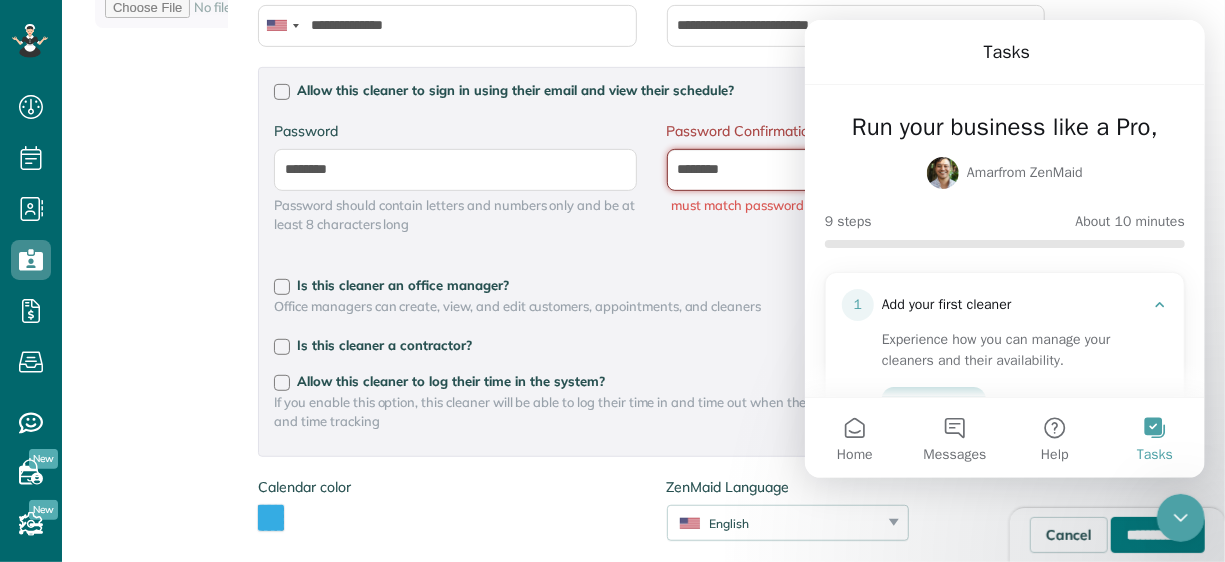 type on "********" 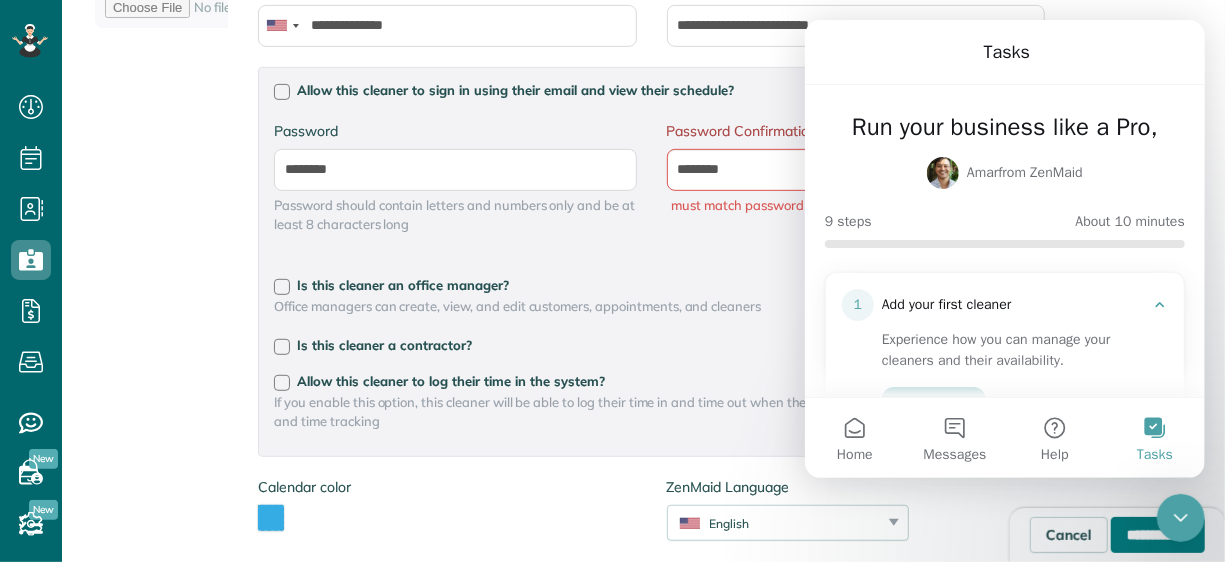 click on "**********" at bounding box center [1158, 535] 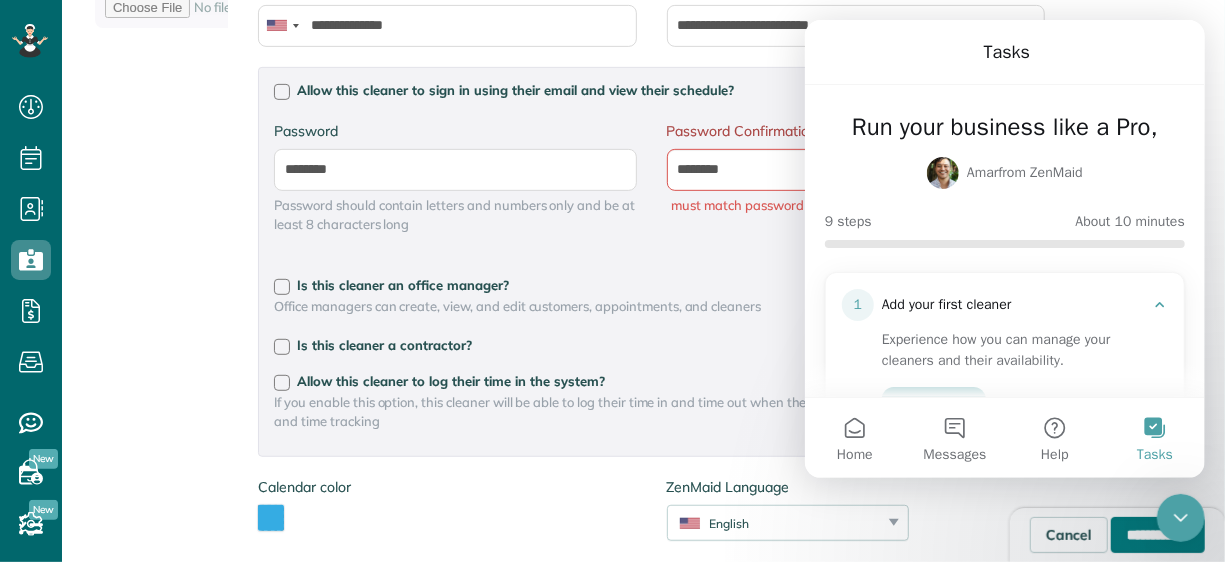 type on "**********" 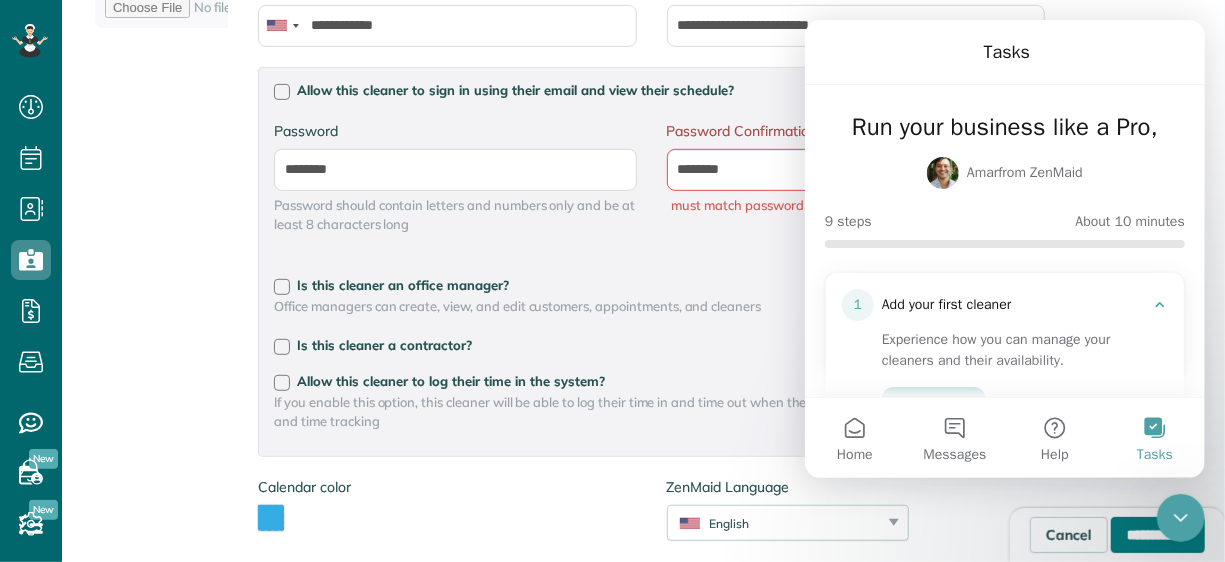 type on "********" 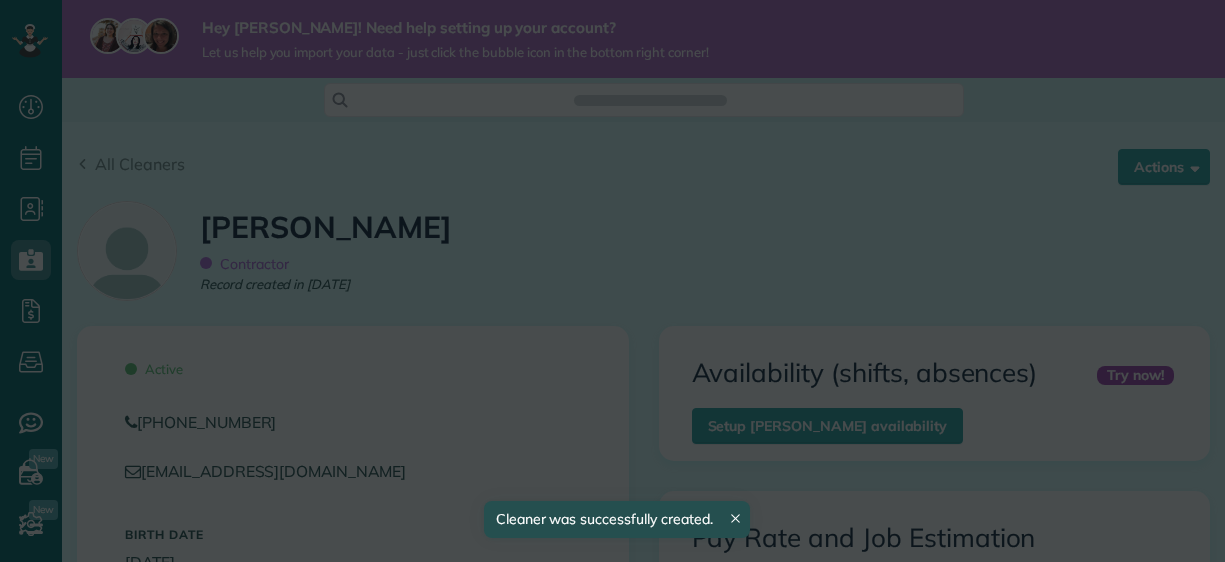 scroll, scrollTop: 0, scrollLeft: 0, axis: both 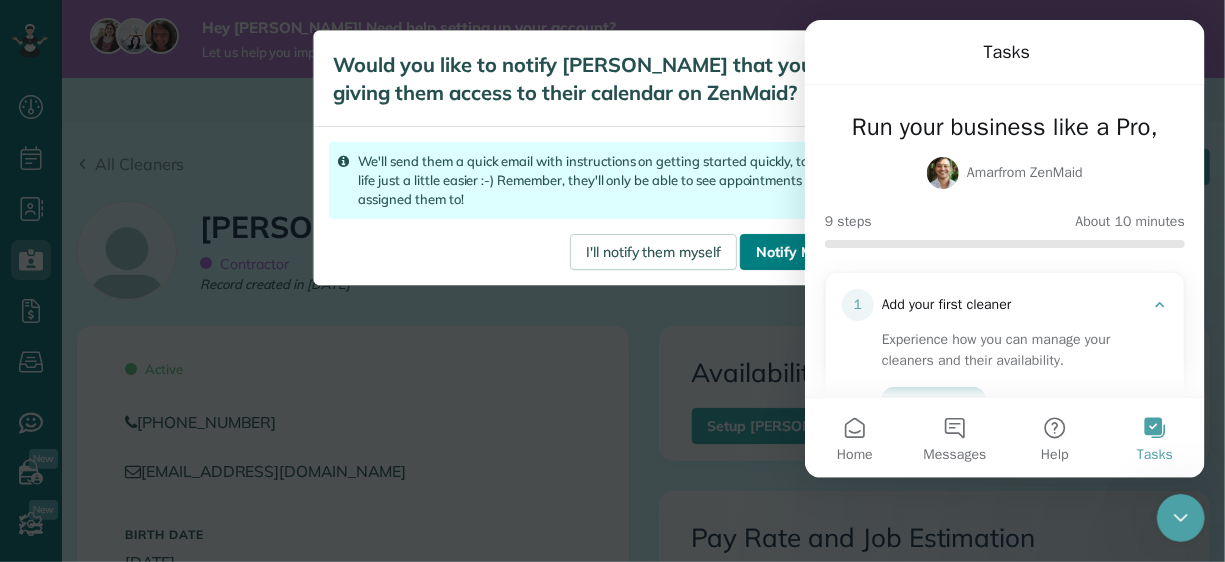 click on "Notify My Cleaner!" at bounding box center (818, 252) 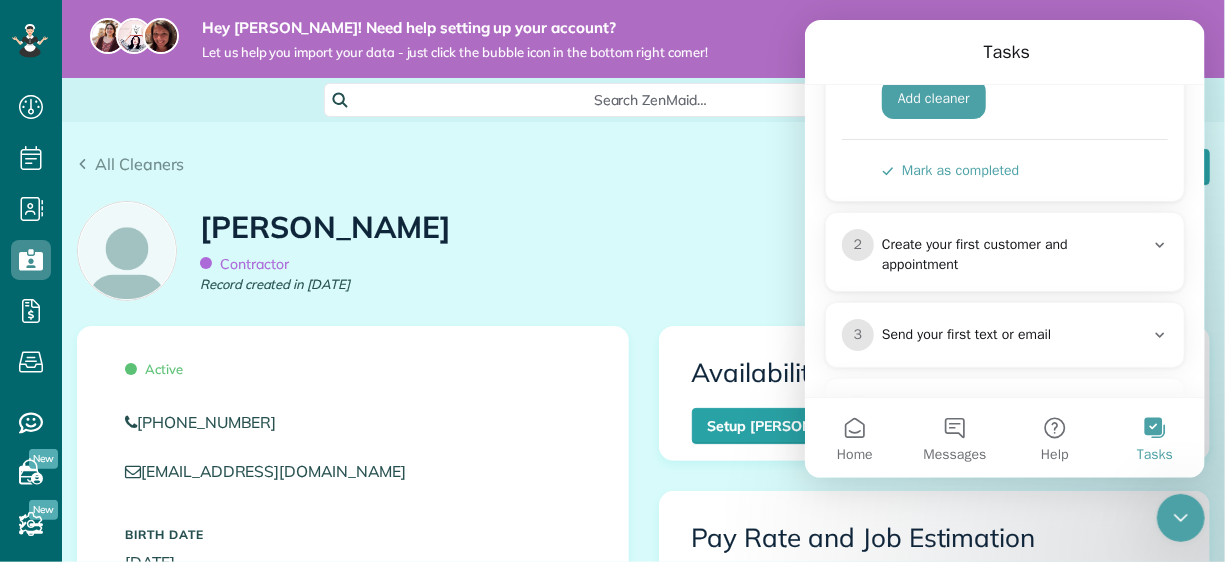 scroll, scrollTop: 370, scrollLeft: 0, axis: vertical 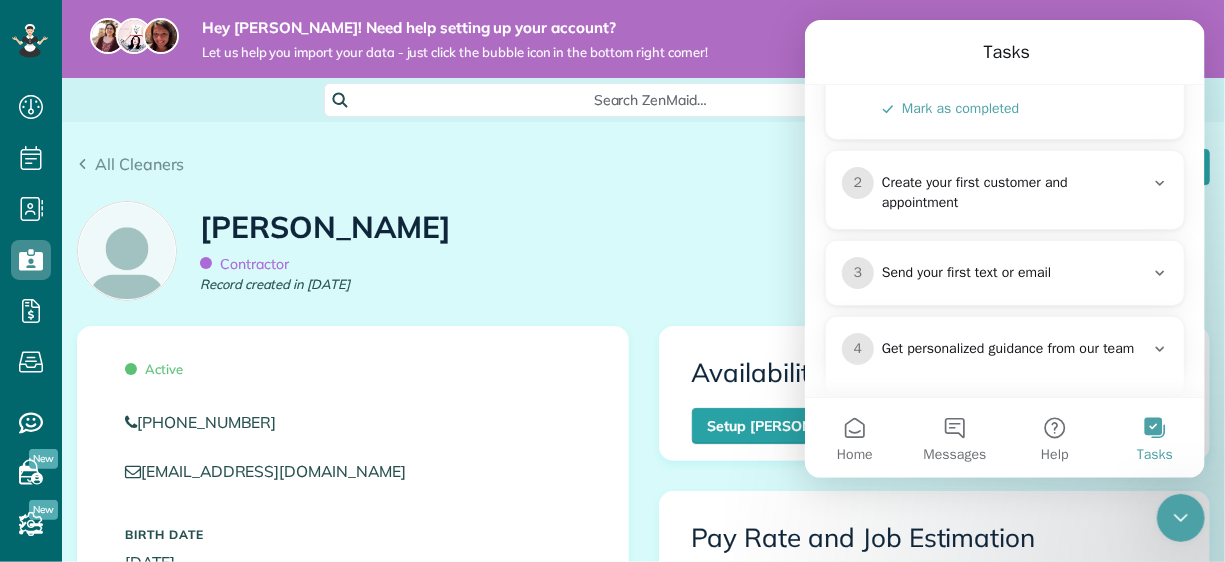 click at bounding box center [1004, 87] 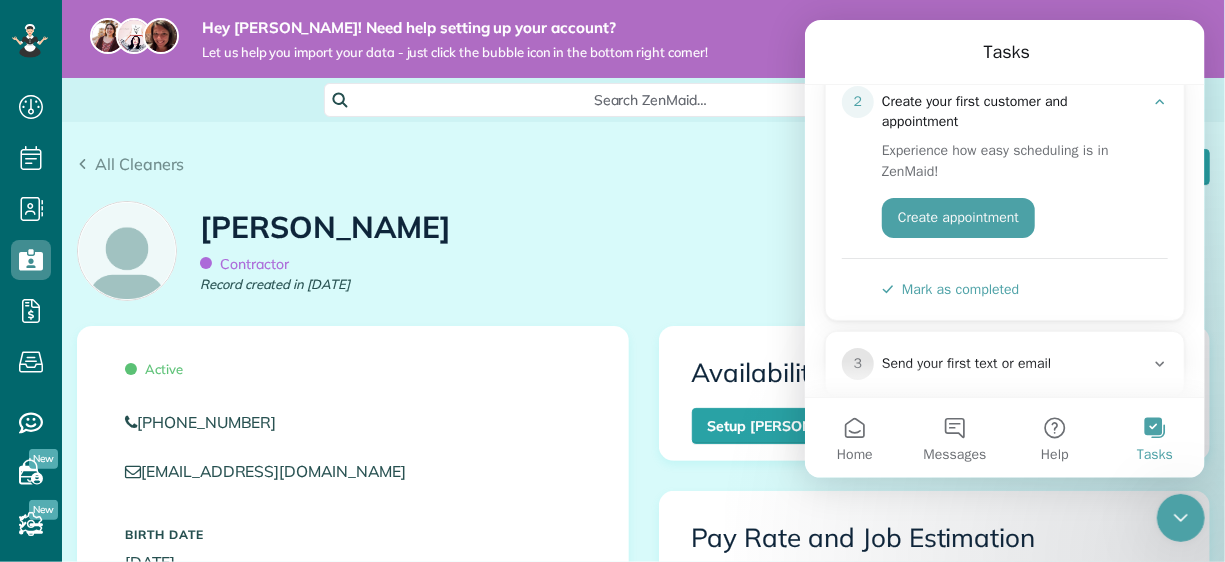 scroll, scrollTop: 244, scrollLeft: 0, axis: vertical 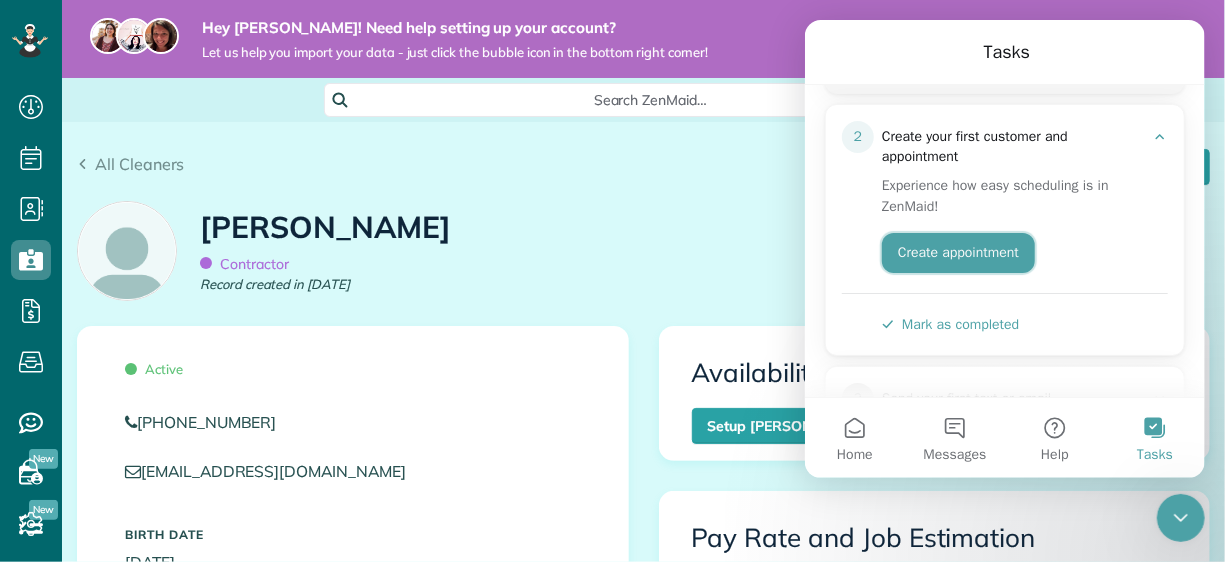 click on "Create appointment" at bounding box center [957, 253] 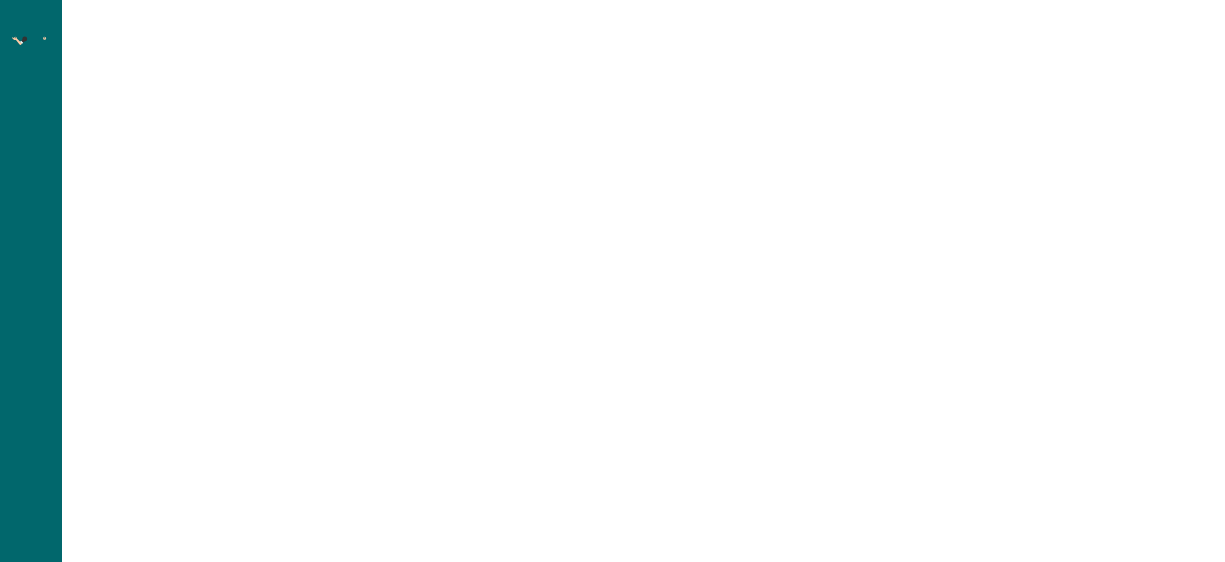 scroll, scrollTop: 0, scrollLeft: 0, axis: both 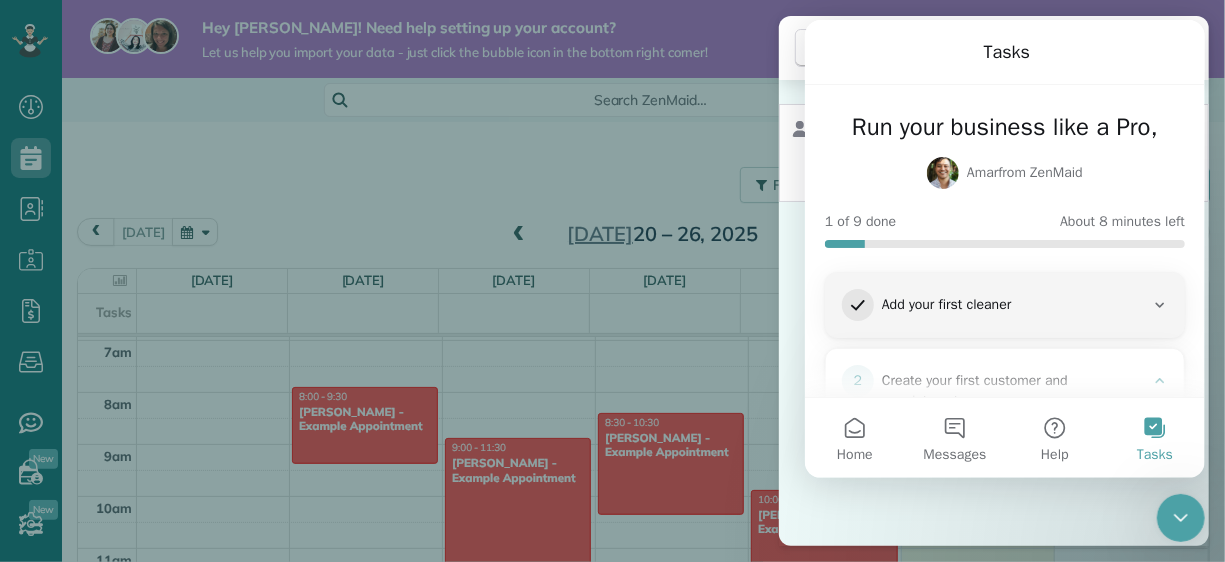 click on "Select a contact Add new" at bounding box center (994, 313) 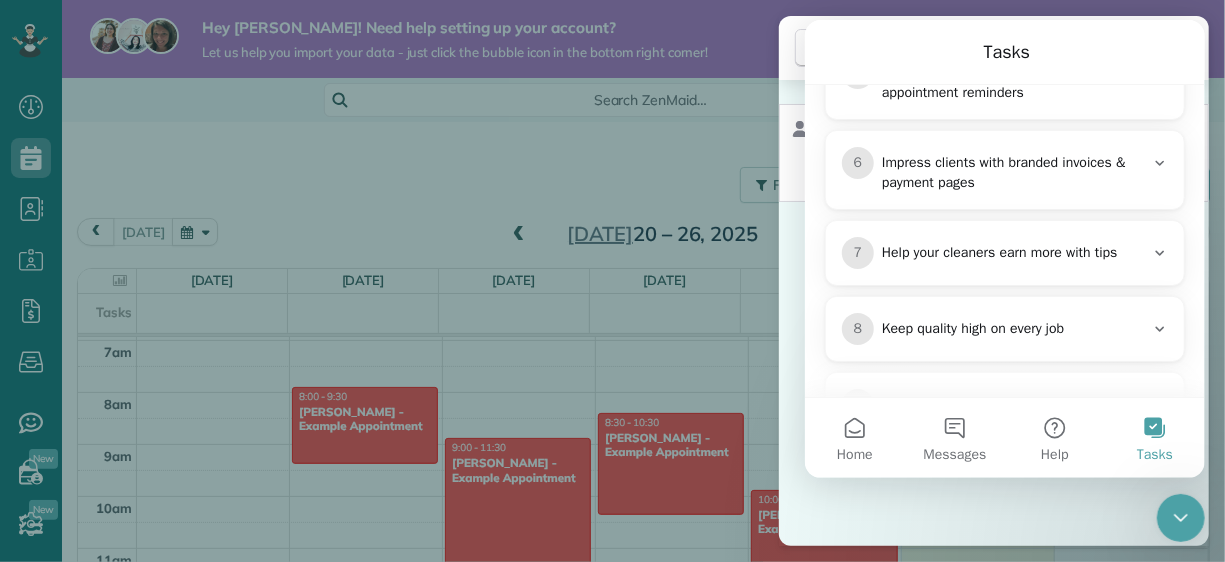 scroll, scrollTop: 814, scrollLeft: 0, axis: vertical 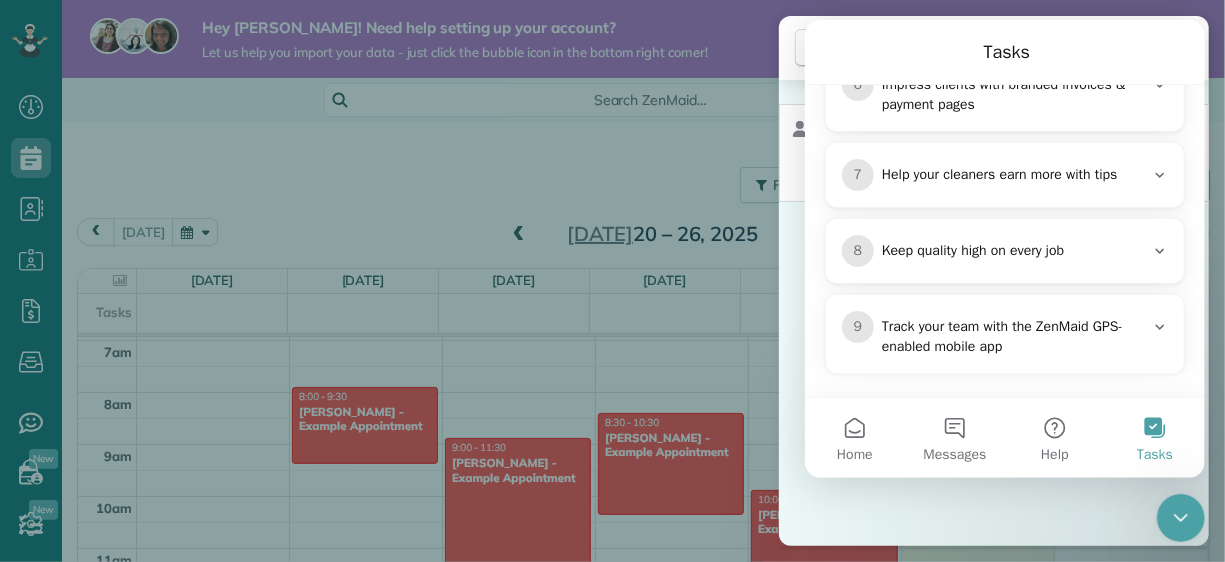 click at bounding box center (1180, 517) 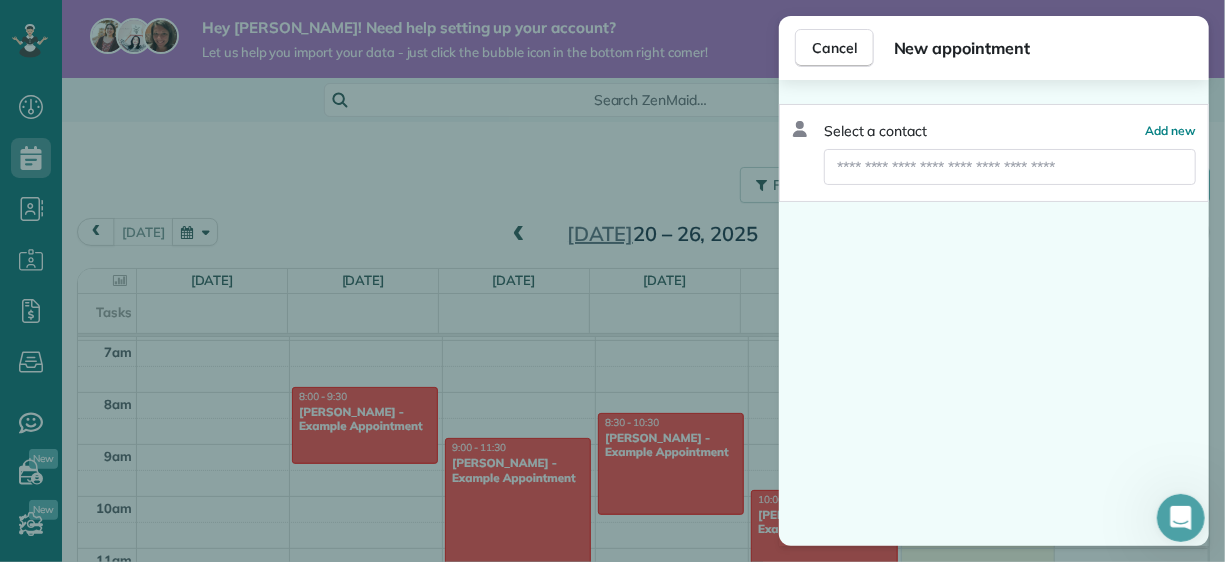 scroll, scrollTop: 0, scrollLeft: 0, axis: both 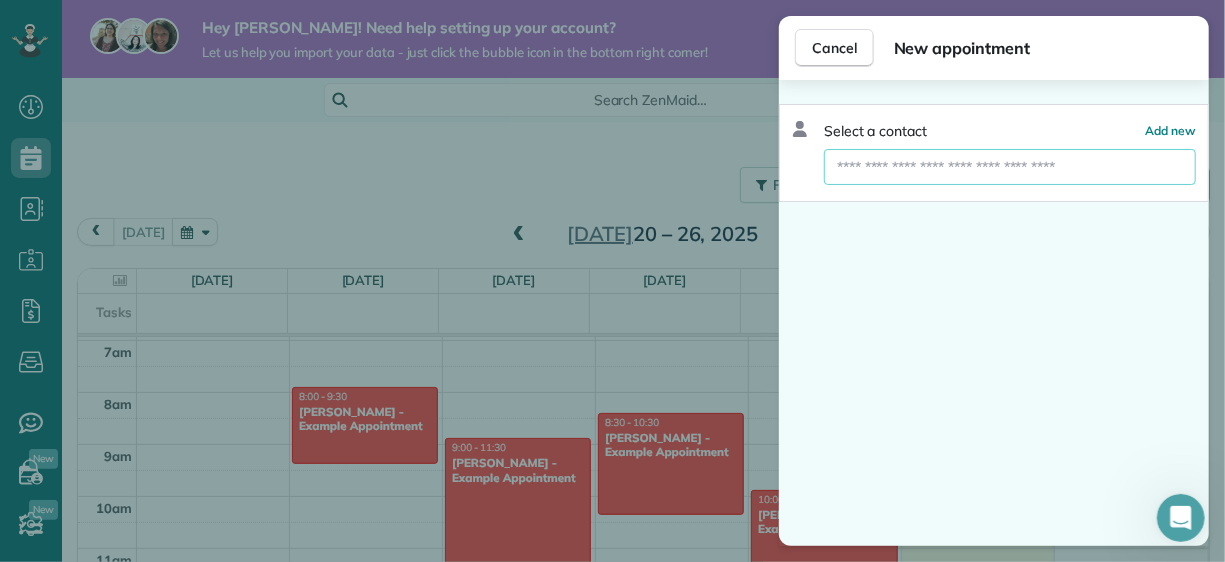 click at bounding box center (1010, 167) 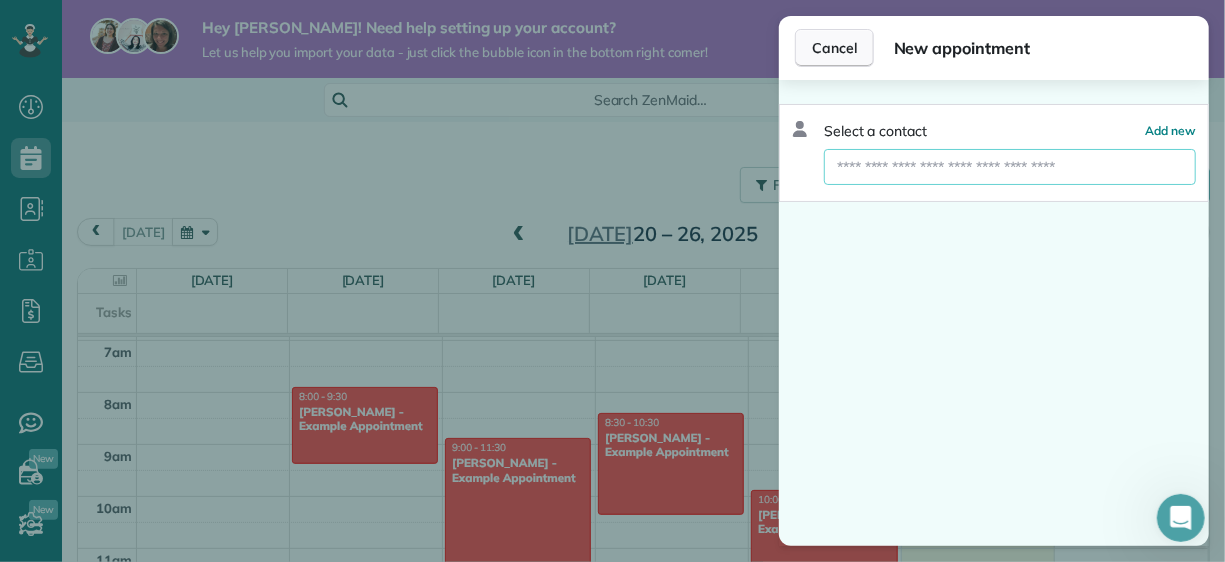 click on "Cancel" at bounding box center (834, 48) 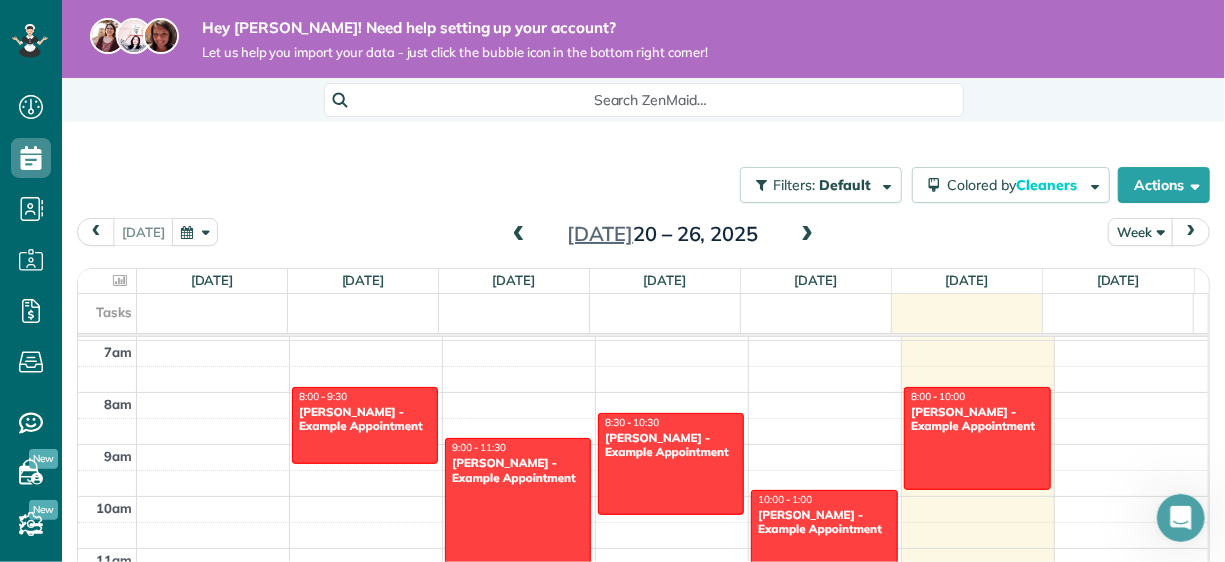 click on "Hey Ashanti! Need help setting up your account?
Let us help you import your data - just click the bubble icon in the bottom right corner!" at bounding box center (643, 39) 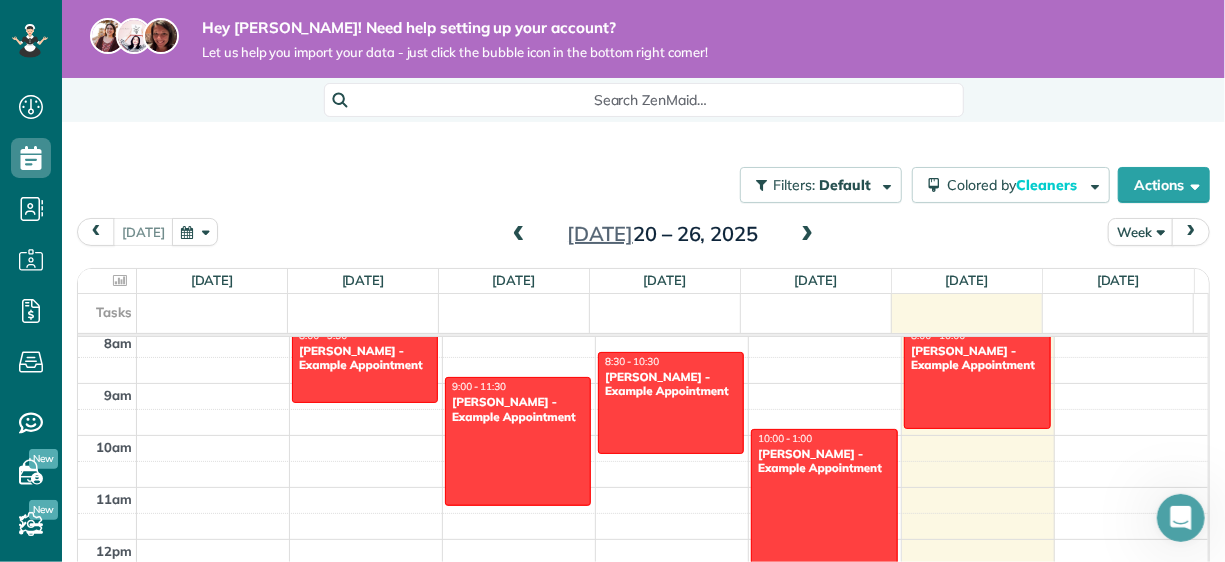 scroll, scrollTop: 420, scrollLeft: 0, axis: vertical 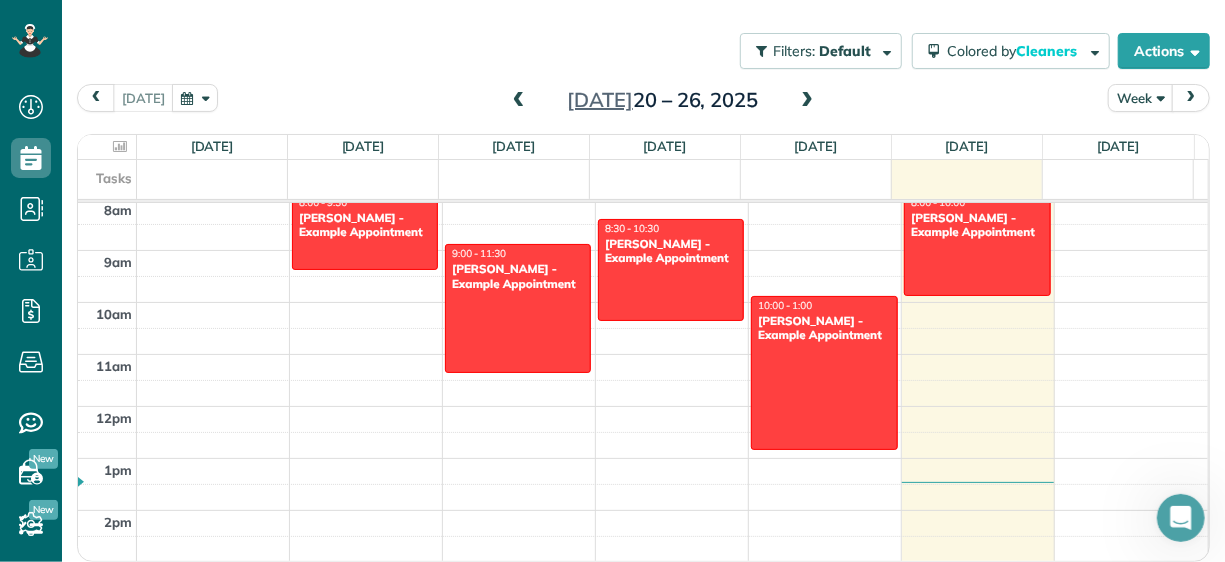 click at bounding box center (1181, 518) 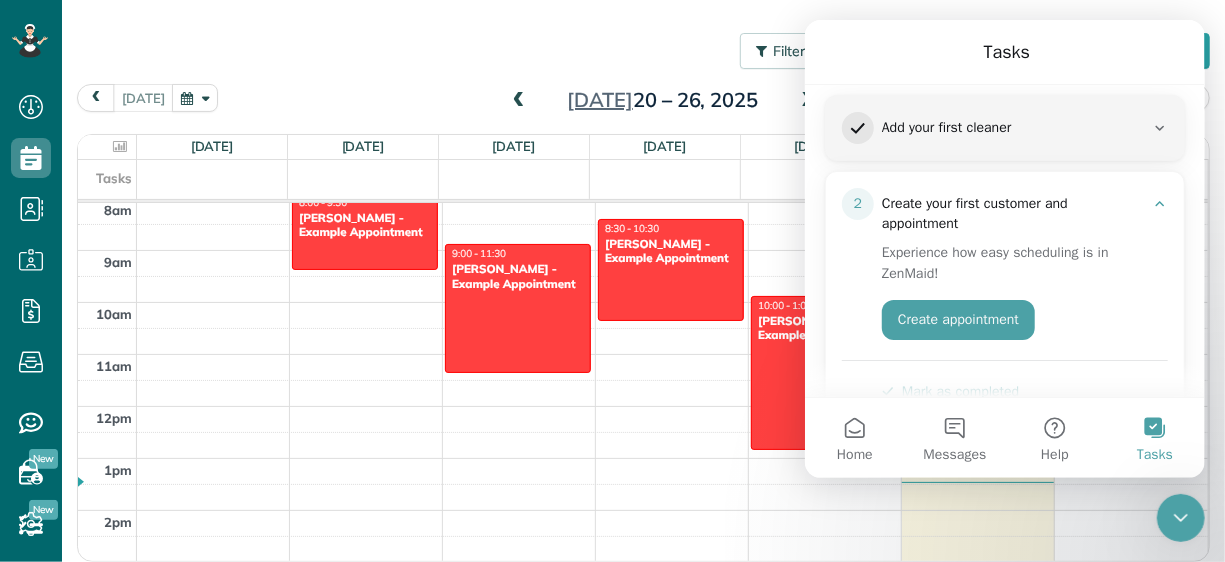 scroll, scrollTop: 221, scrollLeft: 0, axis: vertical 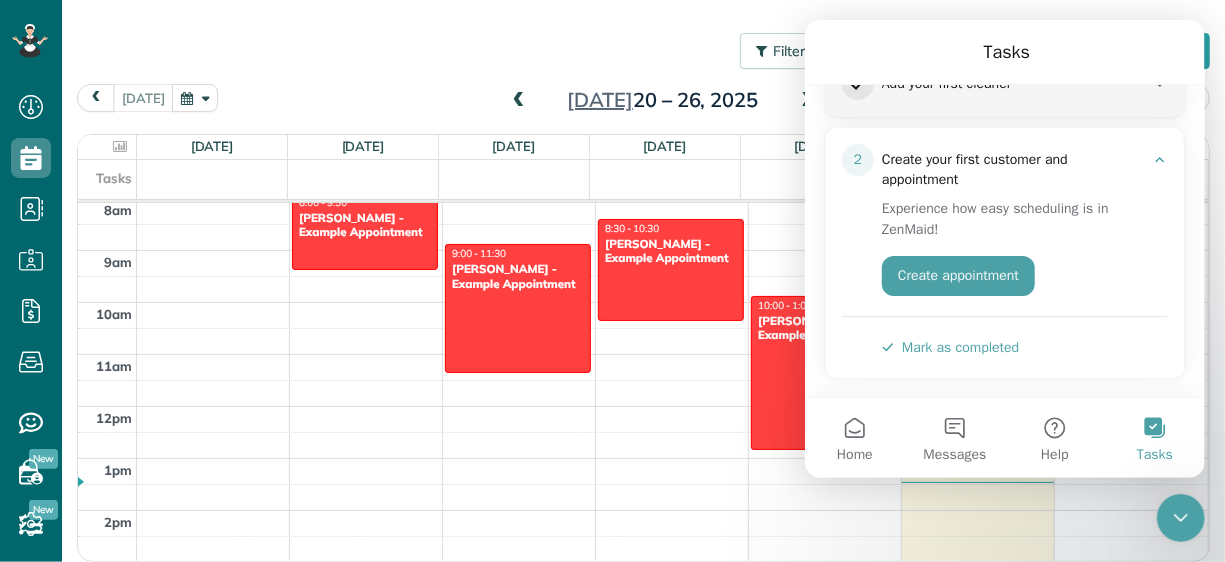 click on "Mark as completed" at bounding box center [949, 347] 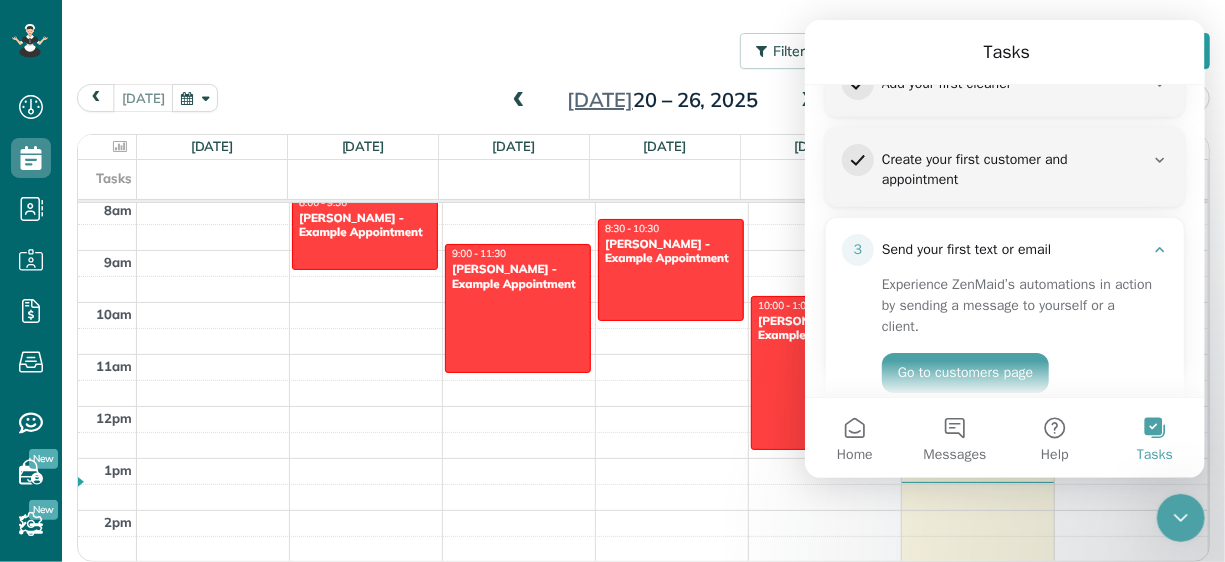 click on "Go to customers page" at bounding box center (1016, 365) 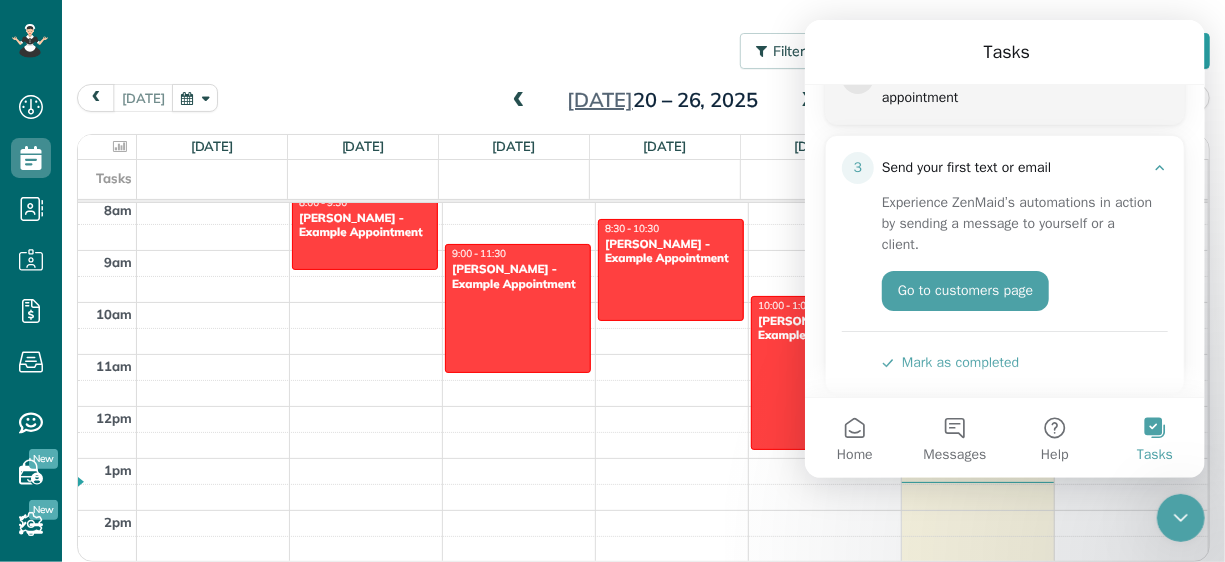 scroll, scrollTop: 313, scrollLeft: 0, axis: vertical 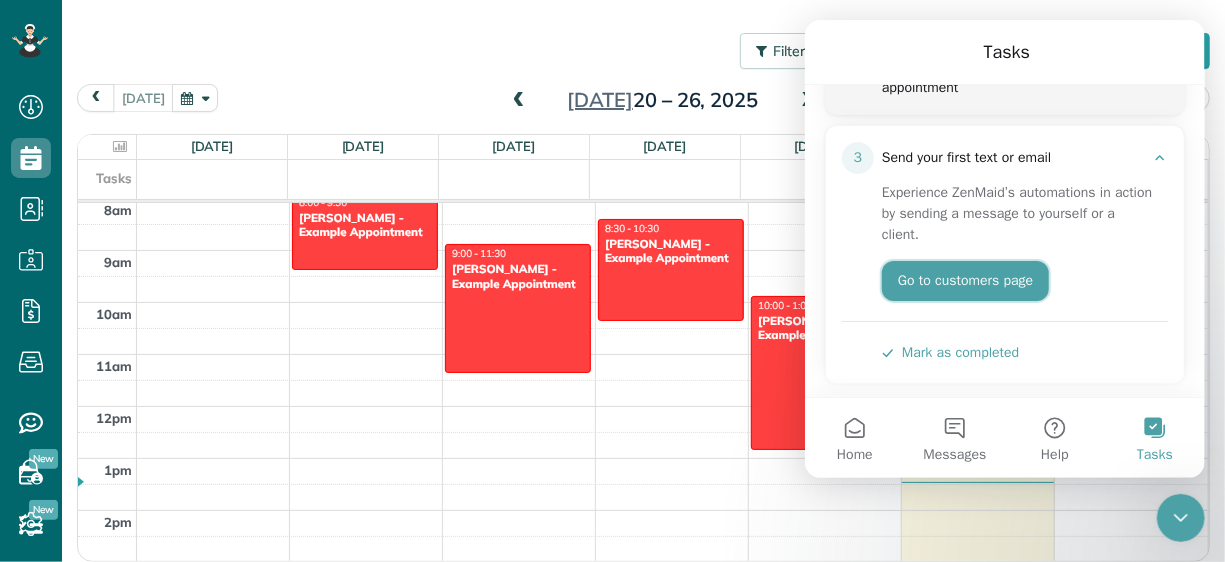 click on "Go to customers page" at bounding box center (964, 281) 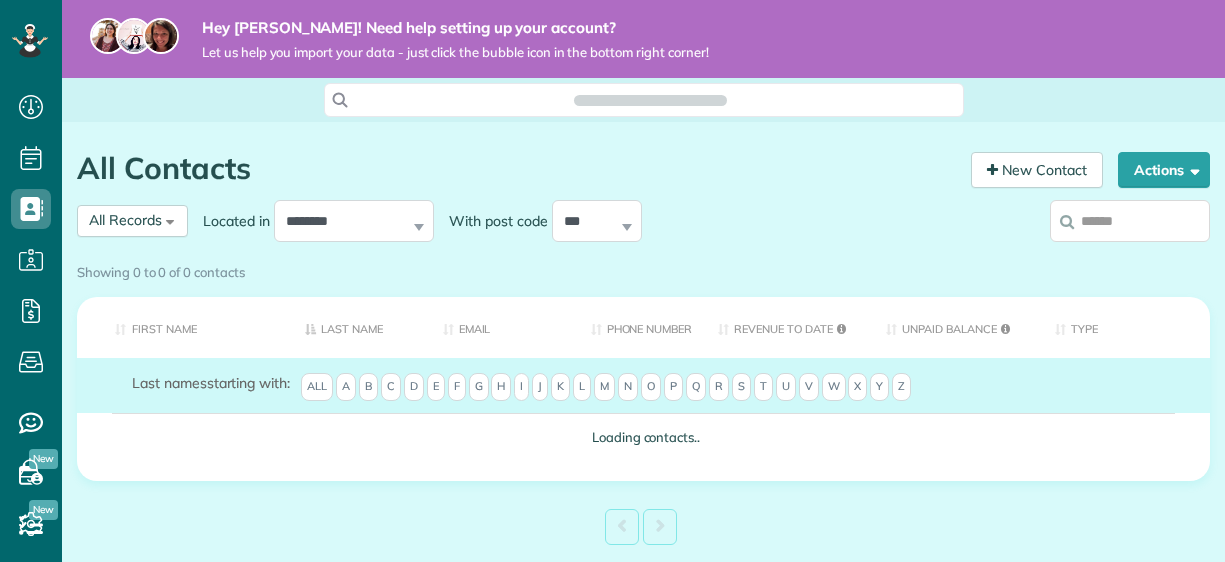 scroll, scrollTop: 0, scrollLeft: 0, axis: both 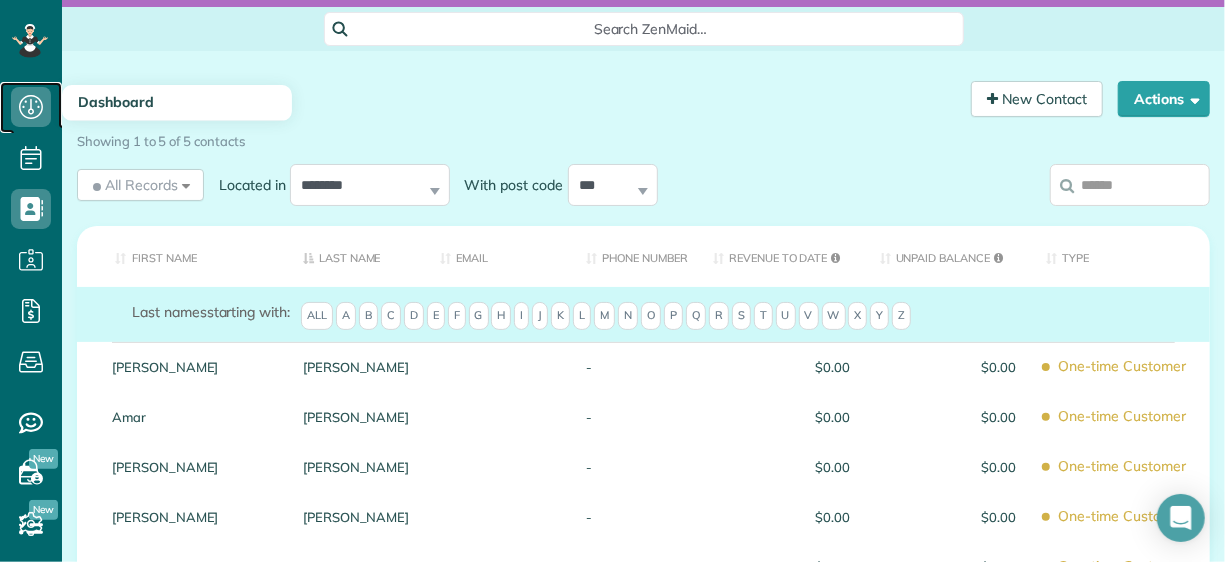 click 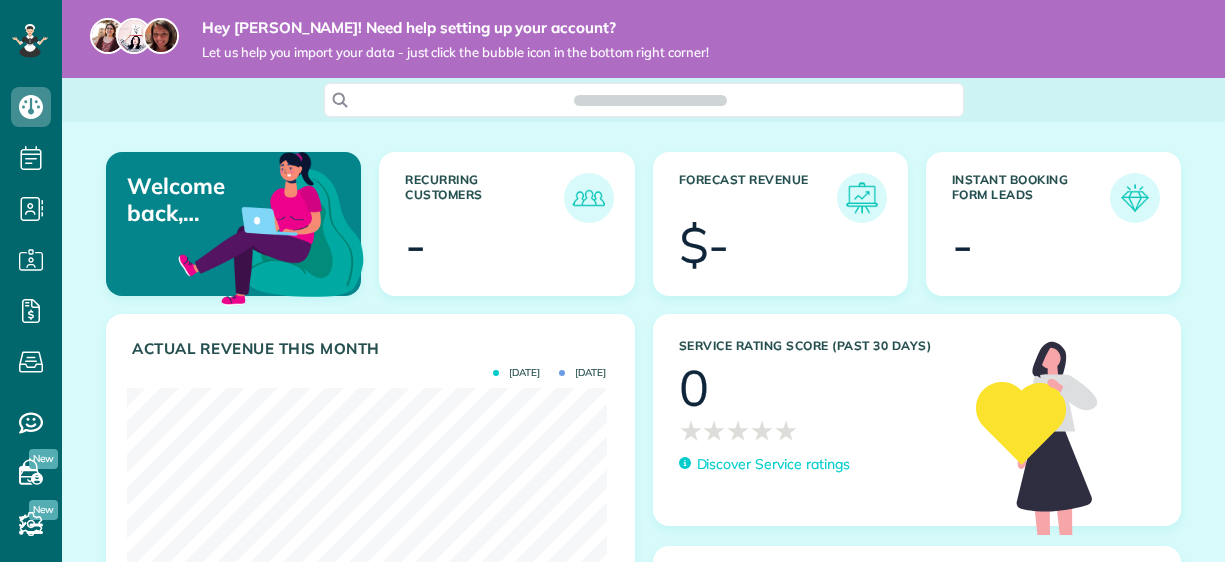 scroll, scrollTop: 0, scrollLeft: 0, axis: both 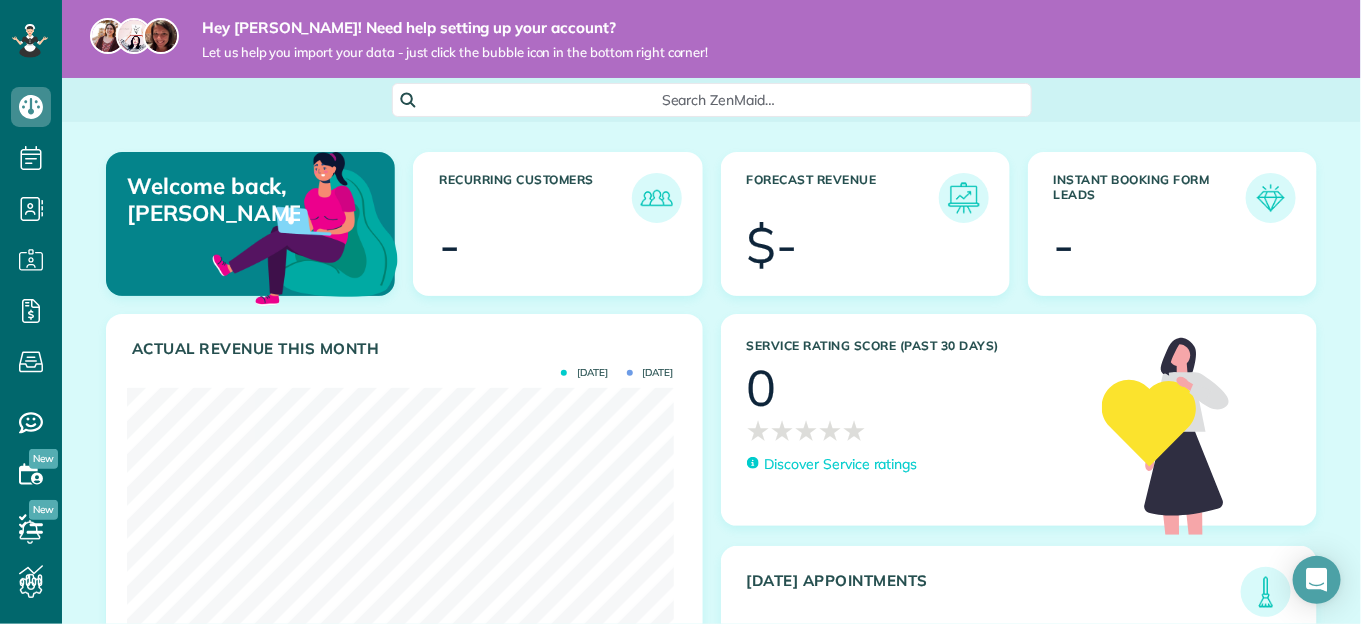drag, startPoint x: 1023, startPoint y: 0, endPoint x: 856, endPoint y: 140, distance: 217.91971 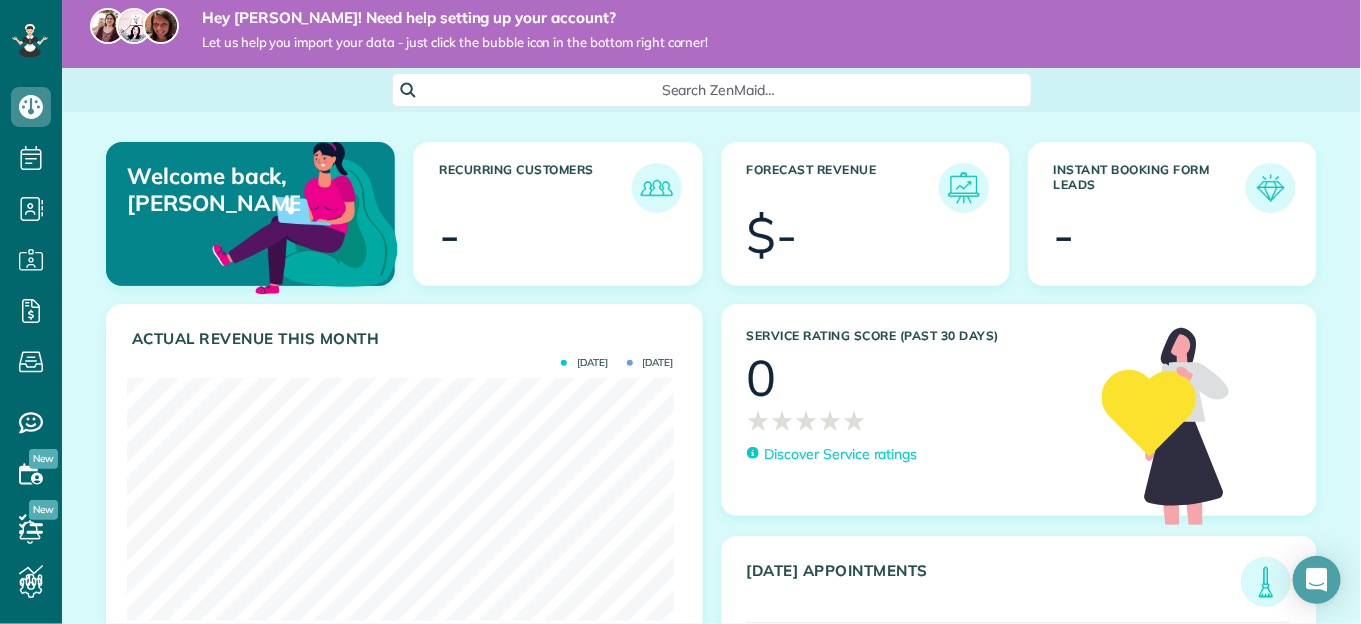 scroll, scrollTop: 0, scrollLeft: 0, axis: both 